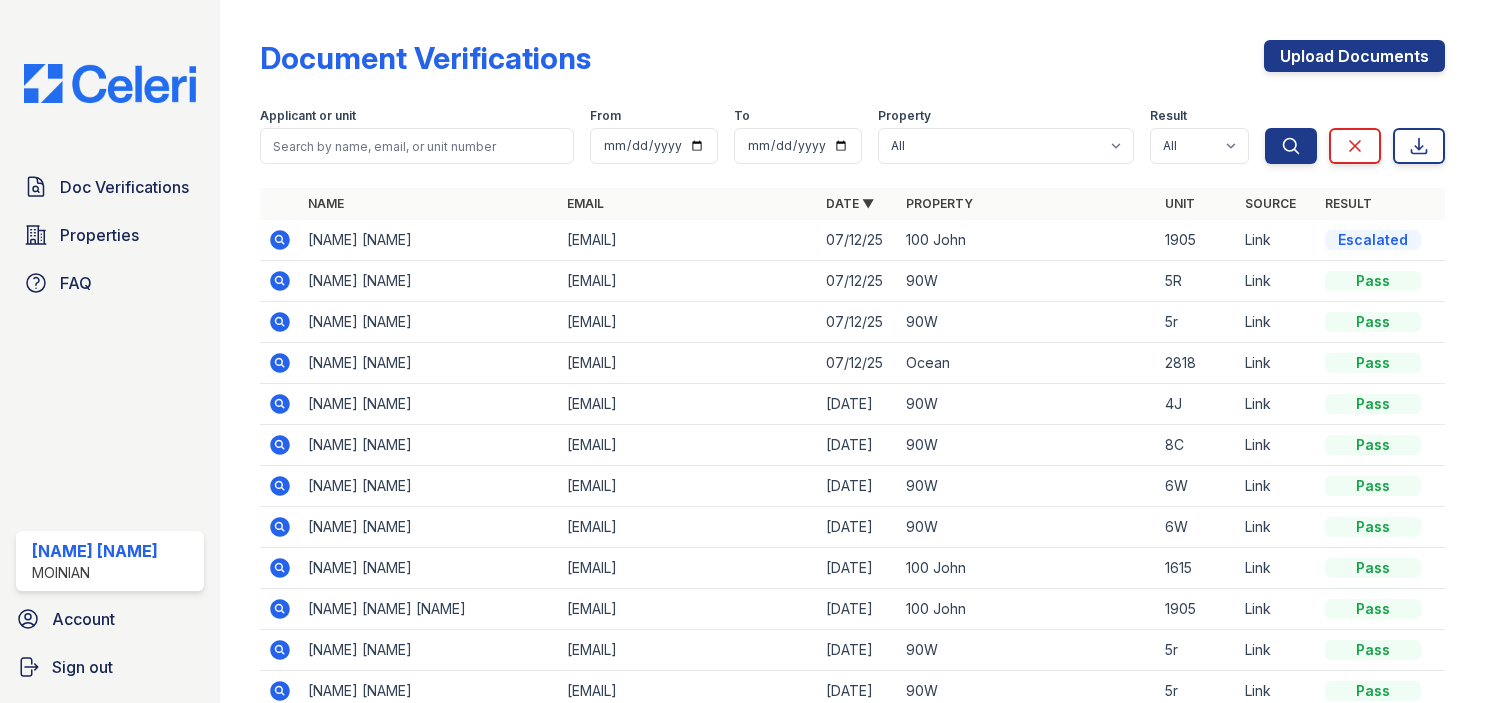 scroll, scrollTop: 0, scrollLeft: 0, axis: both 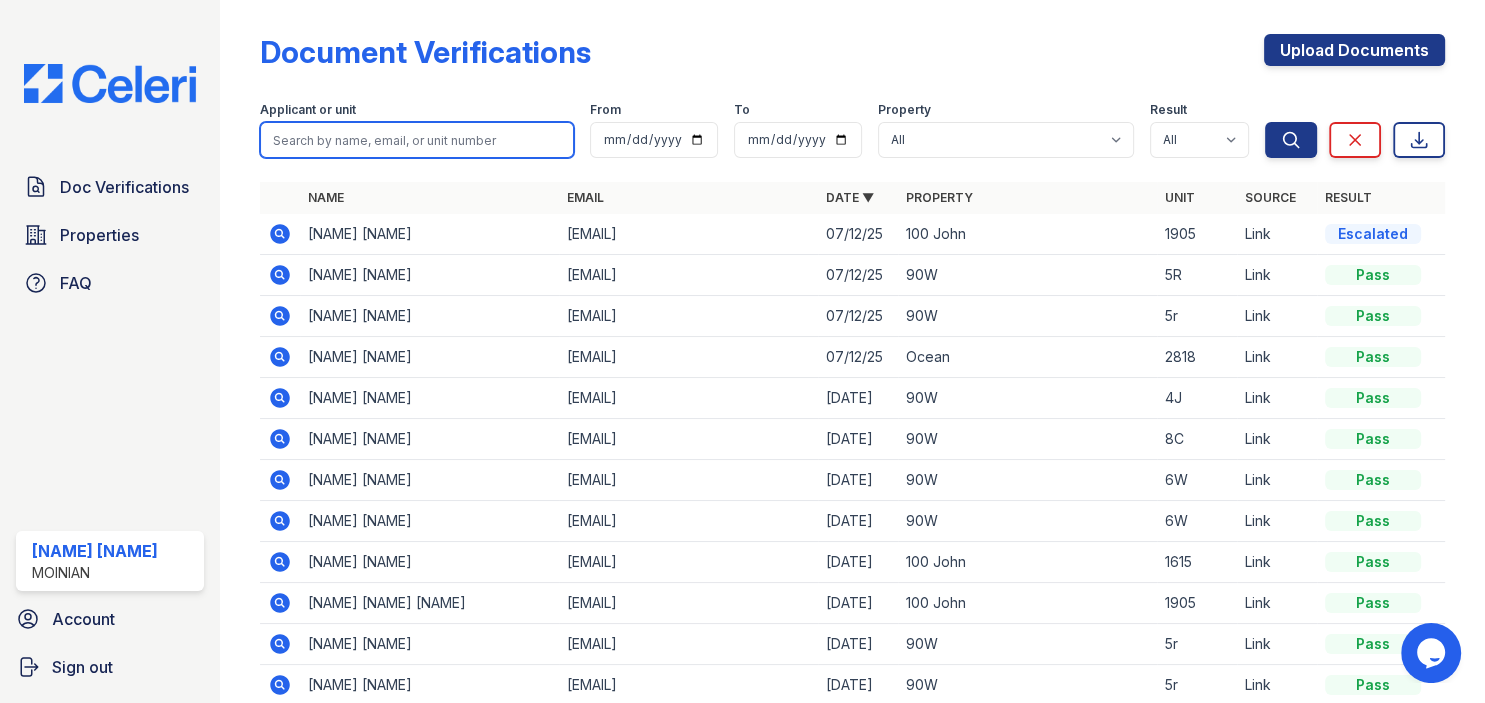 click at bounding box center [417, 140] 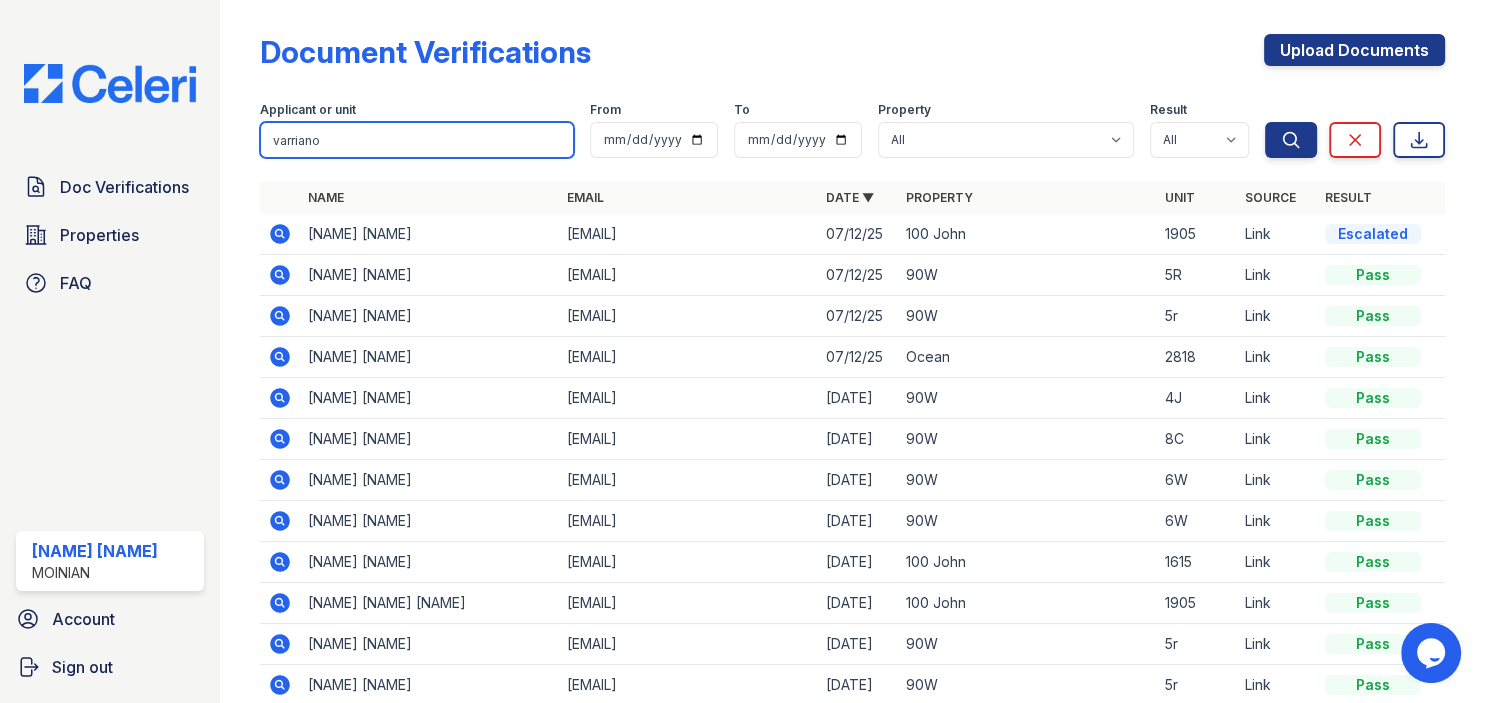 type on "varriano" 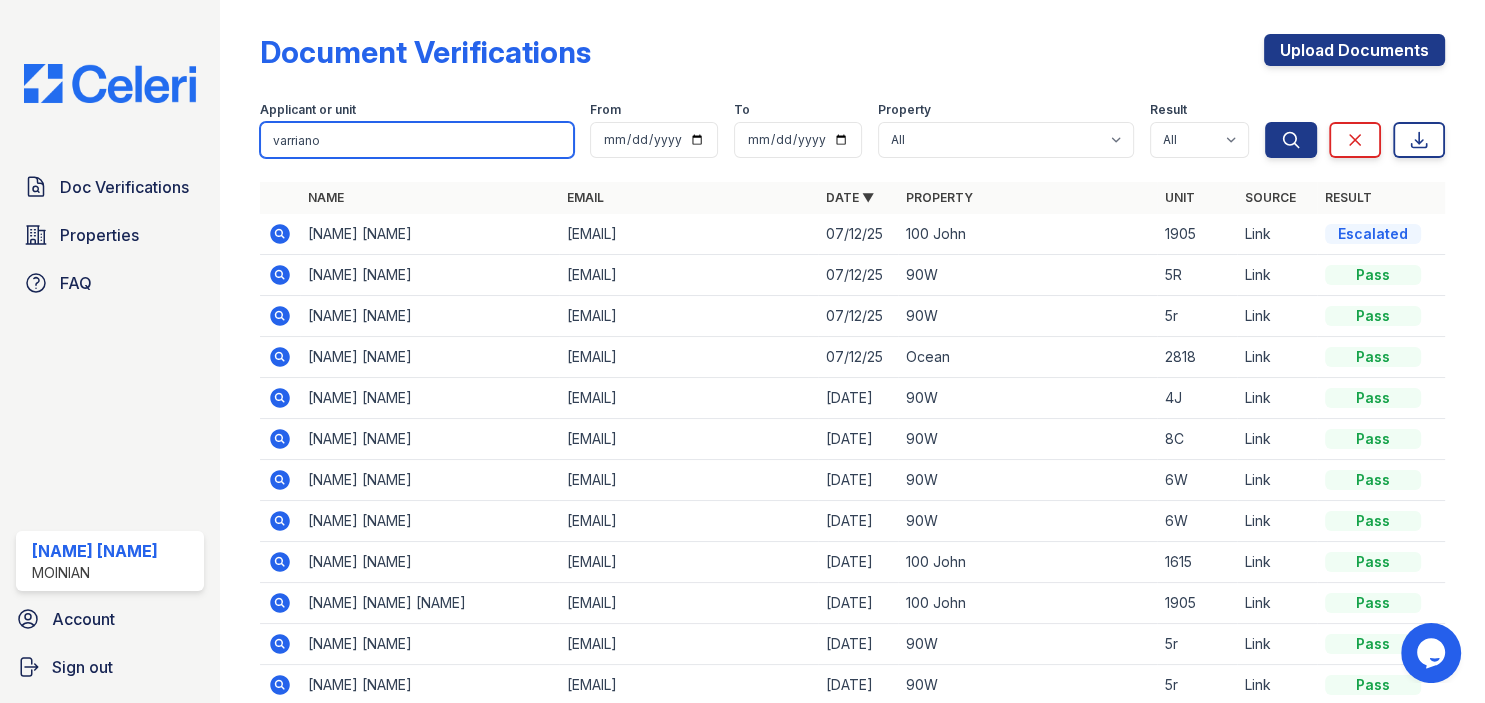 click on "Search" at bounding box center (1291, 140) 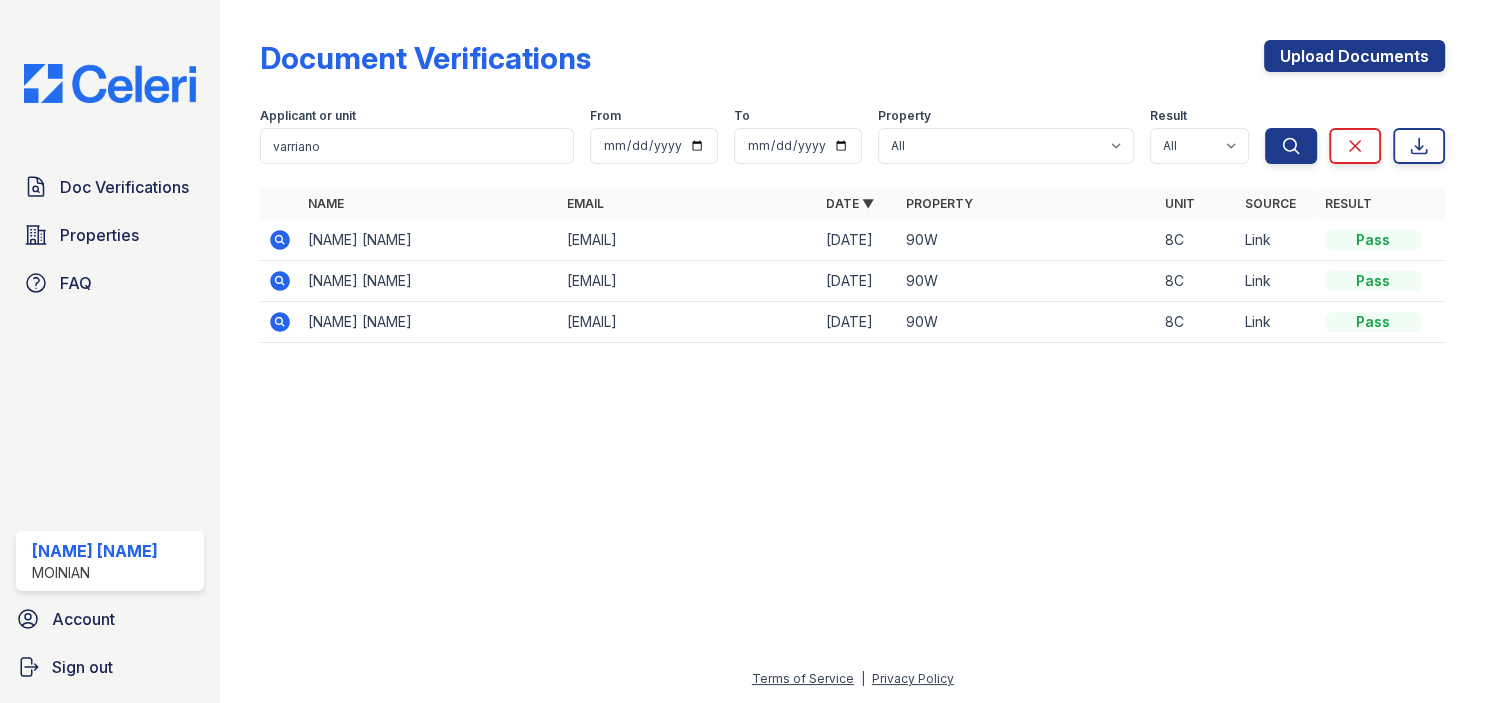click 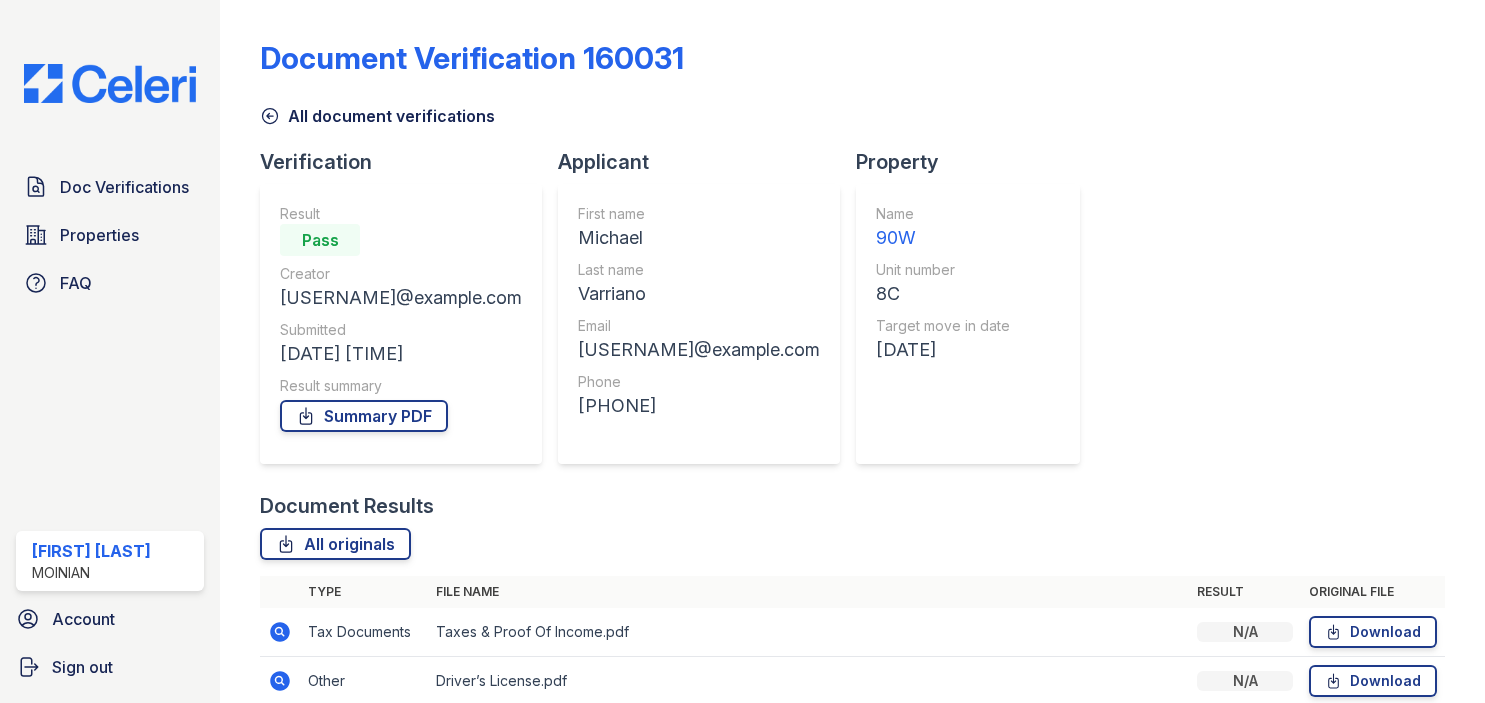 scroll, scrollTop: 0, scrollLeft: 0, axis: both 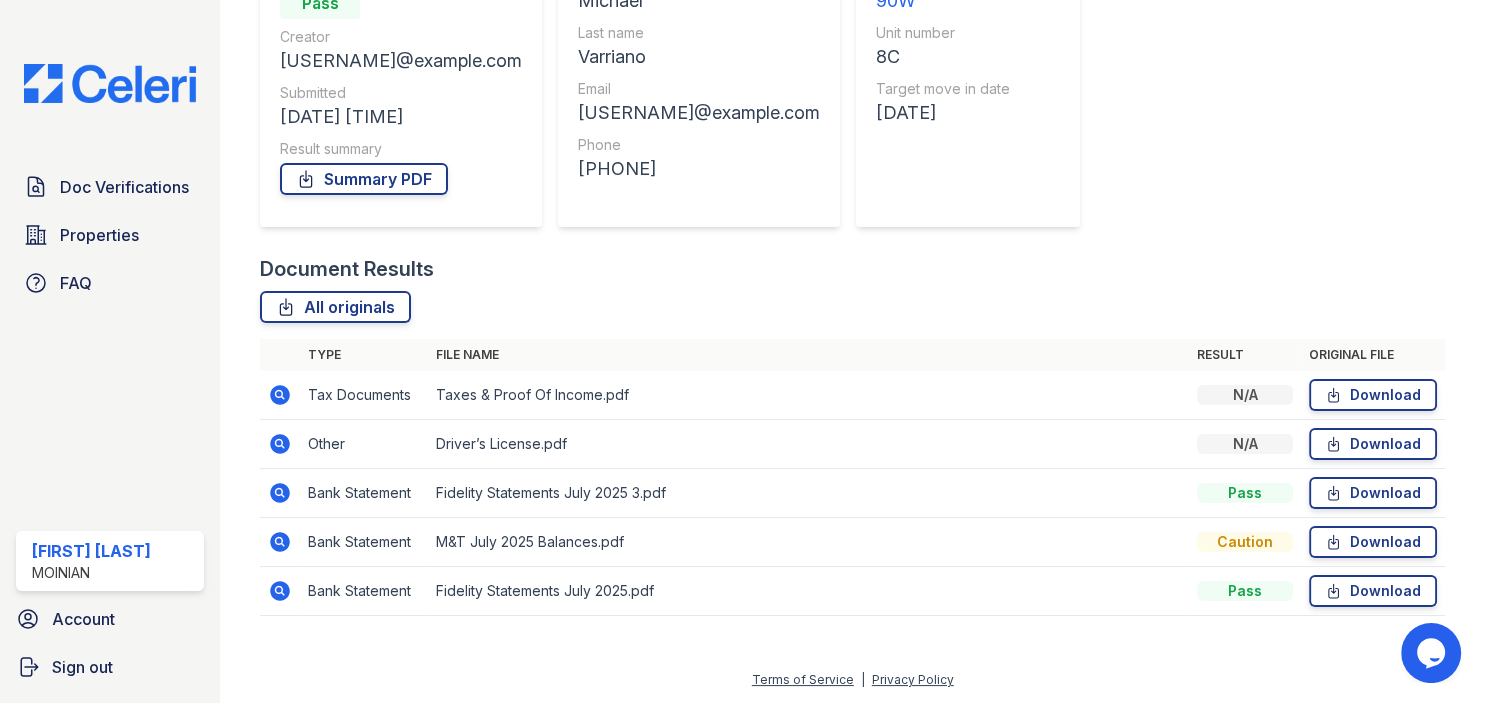 click 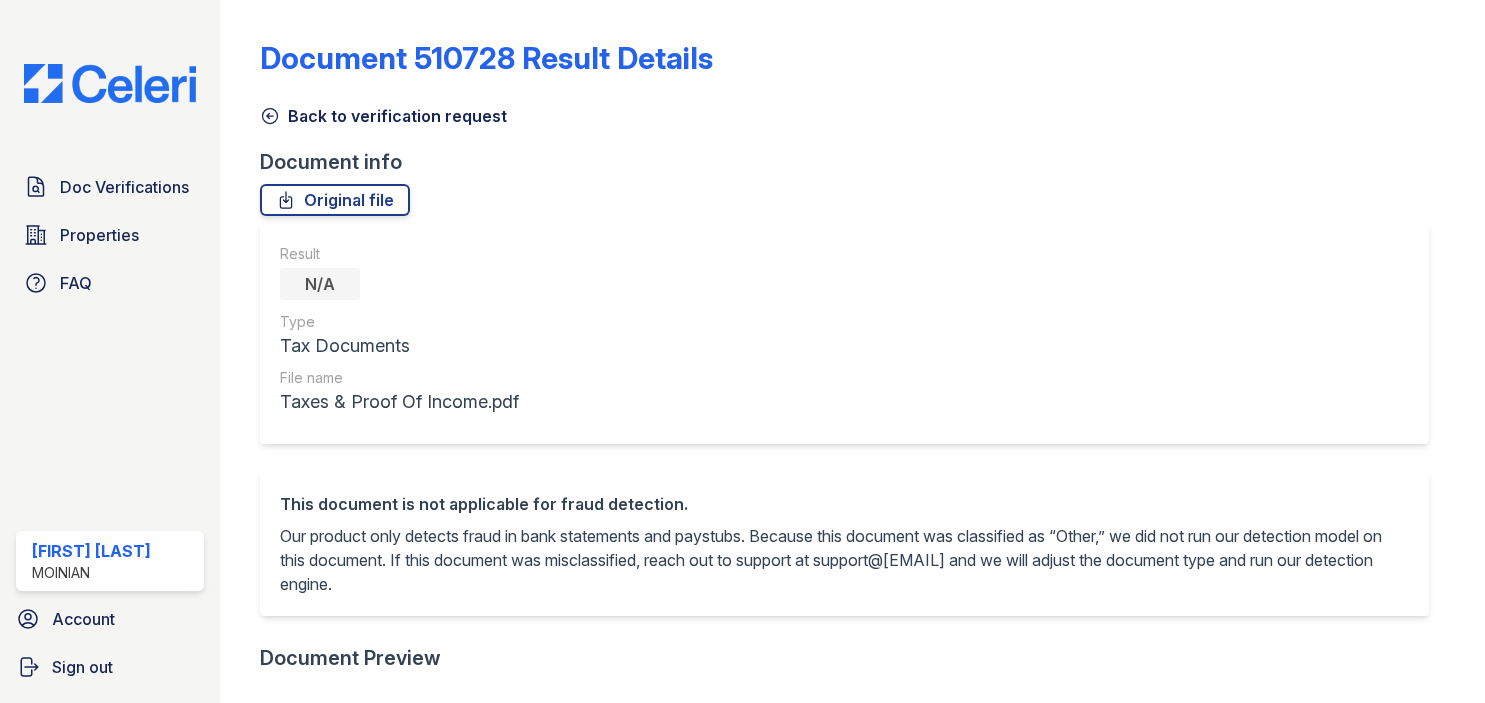 scroll, scrollTop: 0, scrollLeft: 0, axis: both 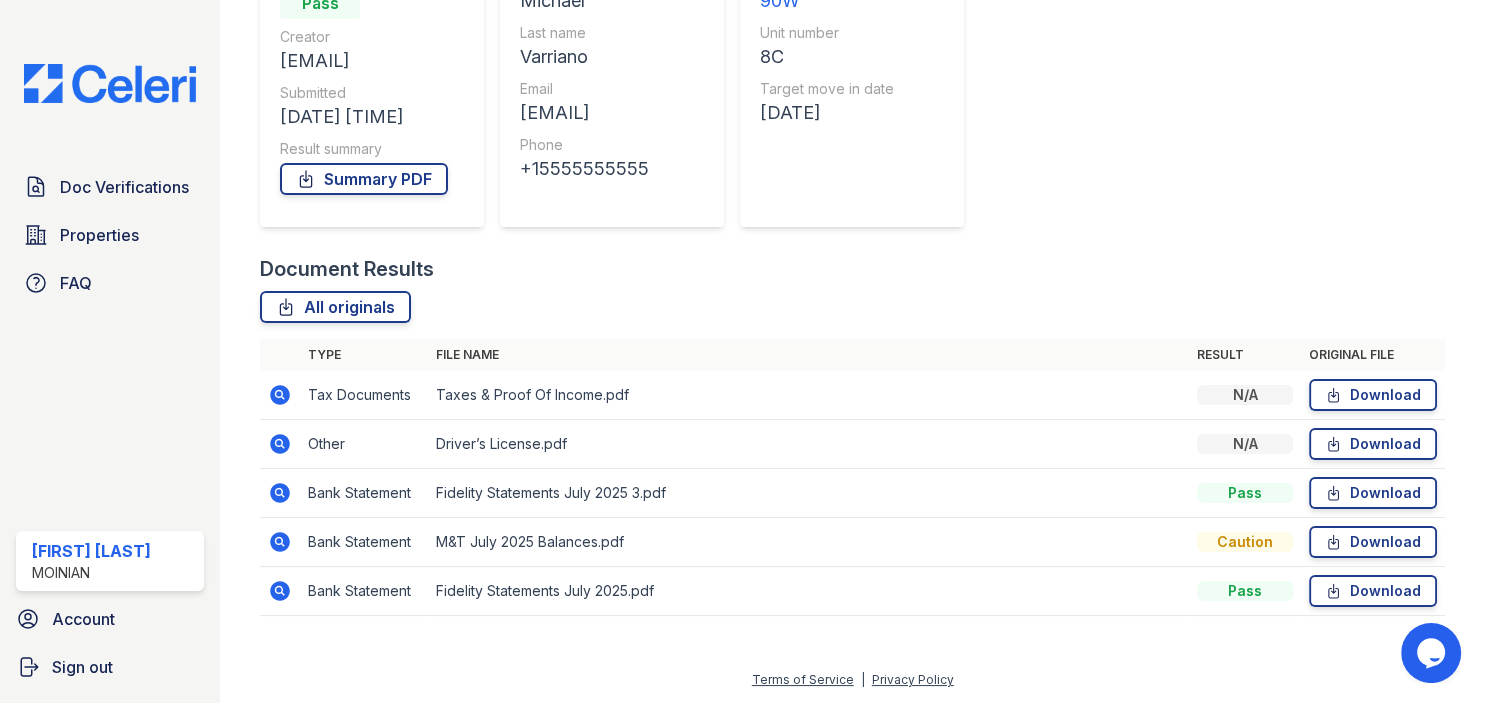 click 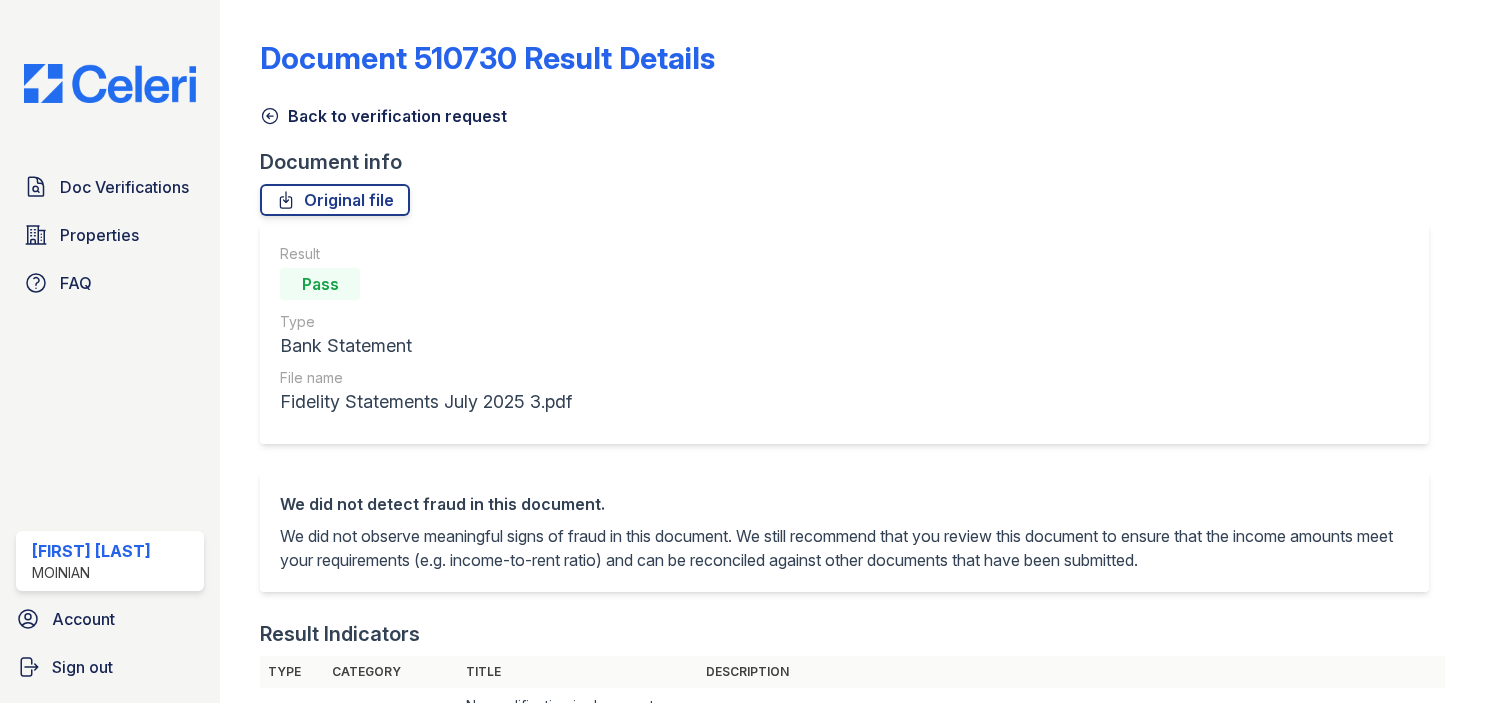 scroll, scrollTop: 0, scrollLeft: 0, axis: both 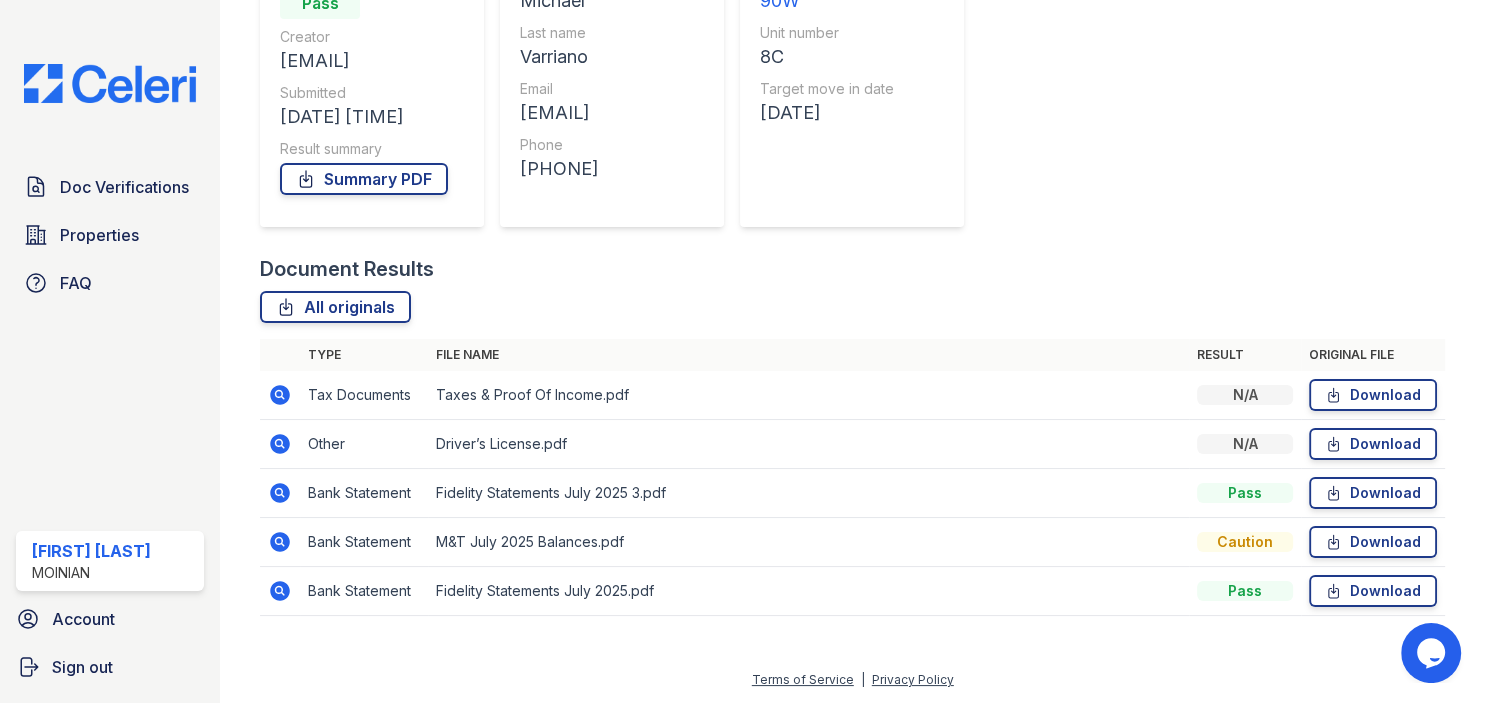 click 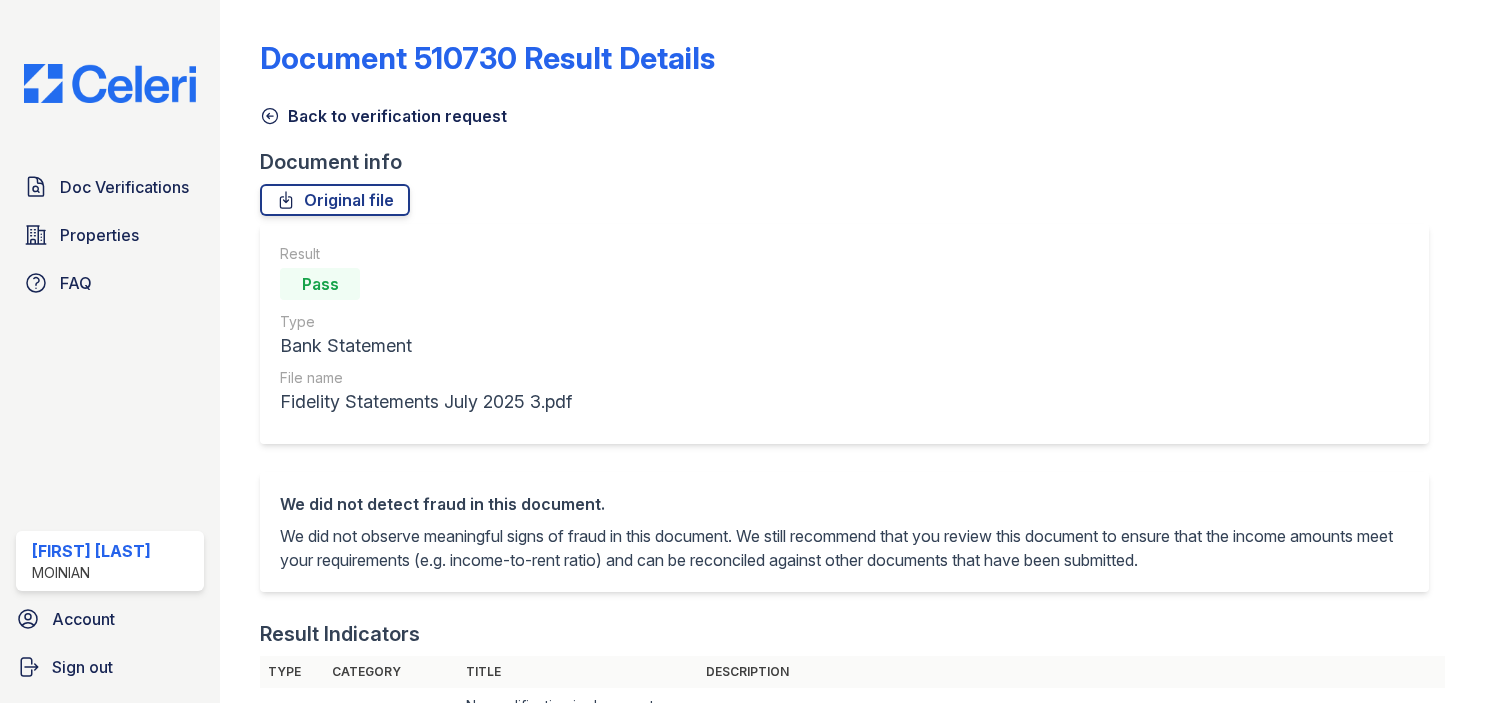 scroll, scrollTop: 0, scrollLeft: 0, axis: both 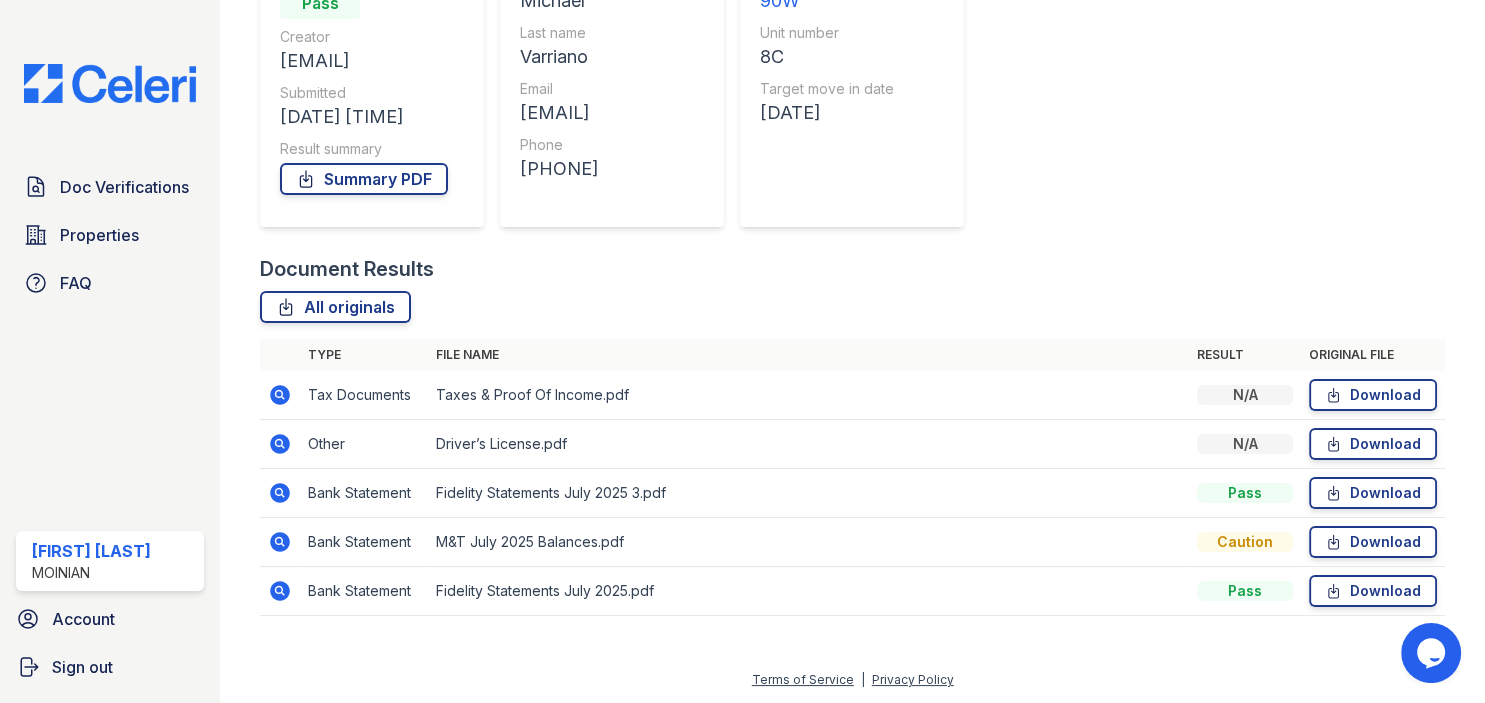 click 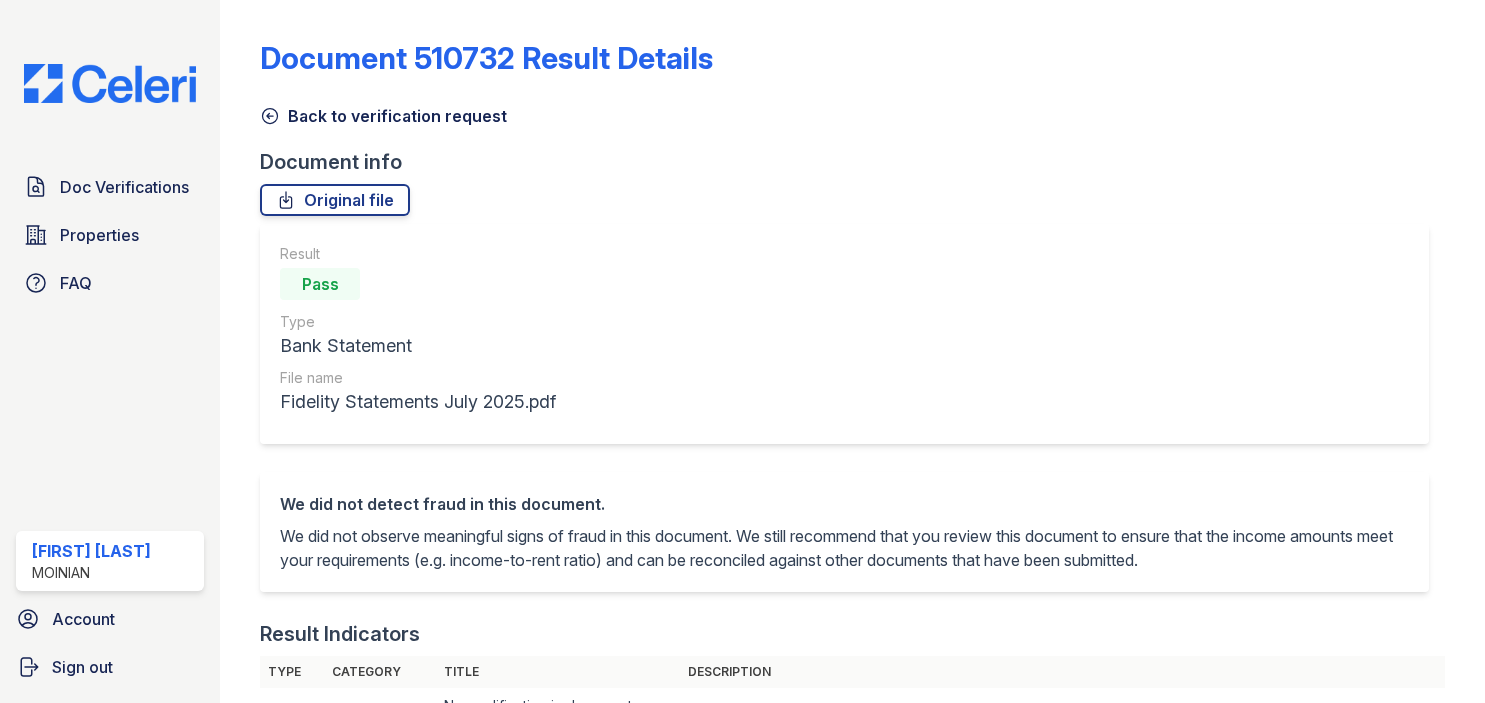 scroll, scrollTop: 0, scrollLeft: 0, axis: both 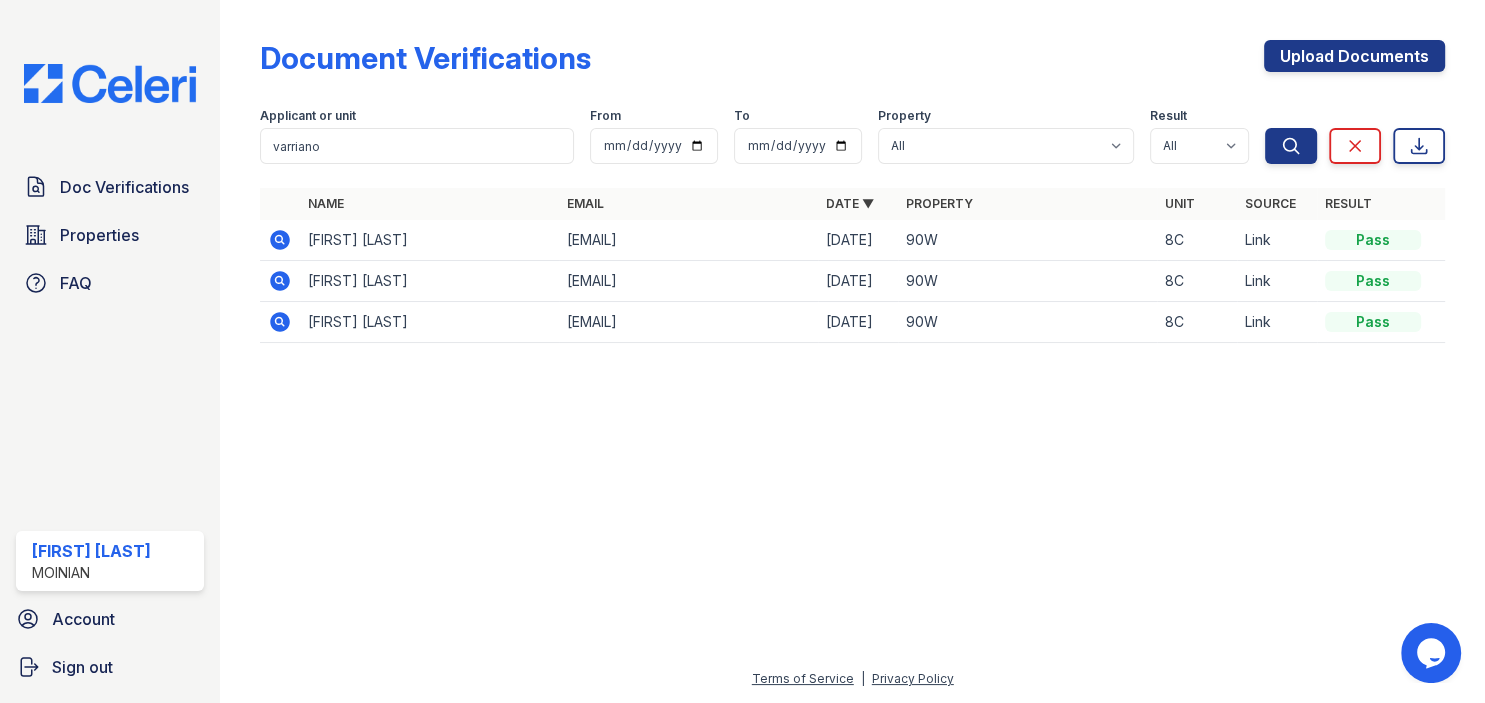click 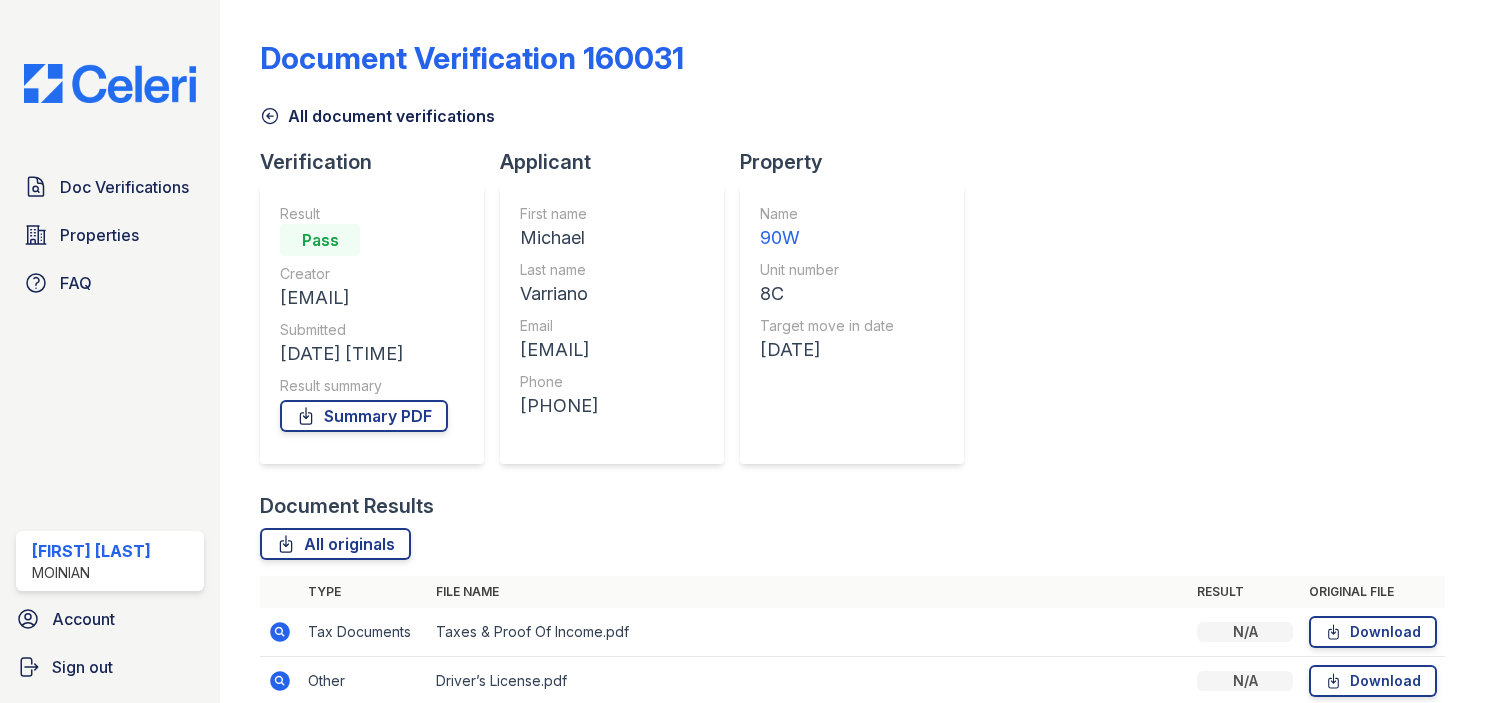scroll, scrollTop: 0, scrollLeft: 0, axis: both 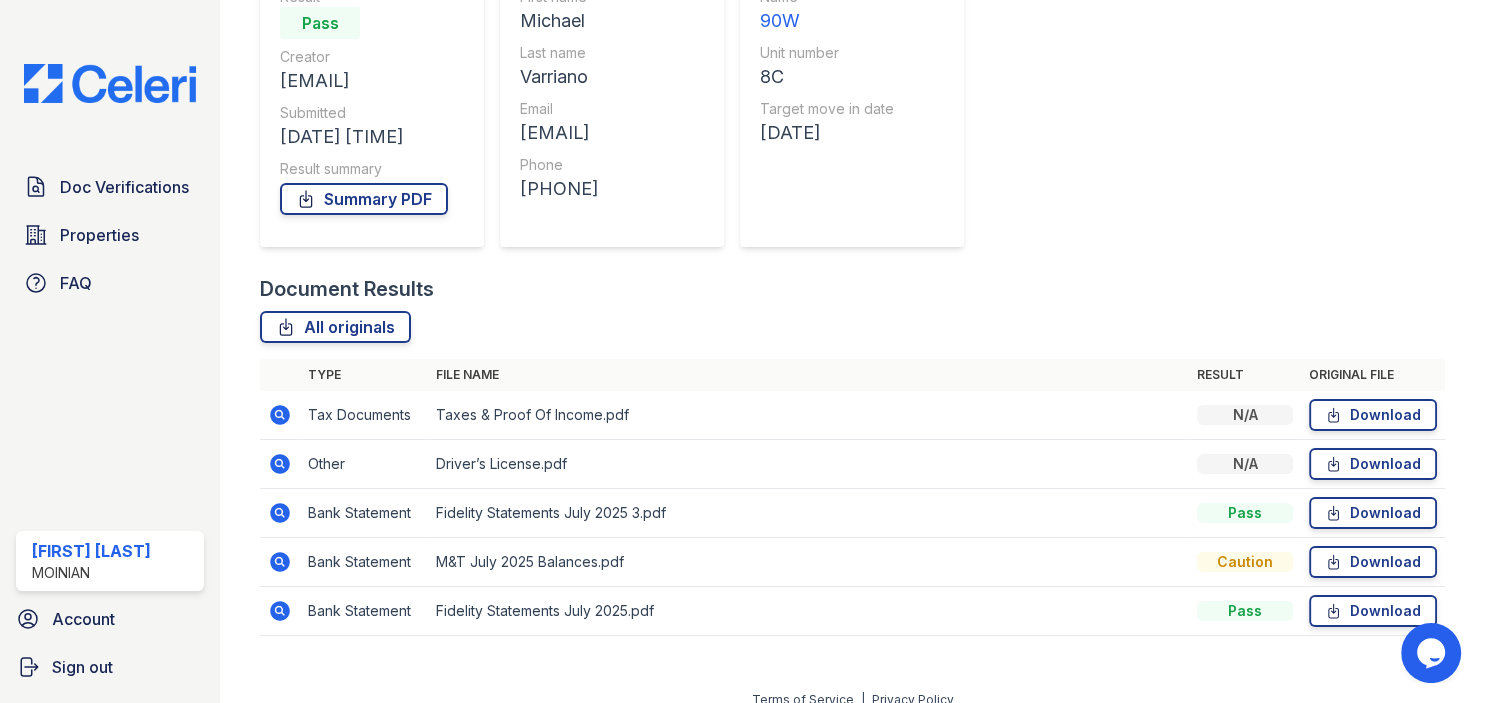 click 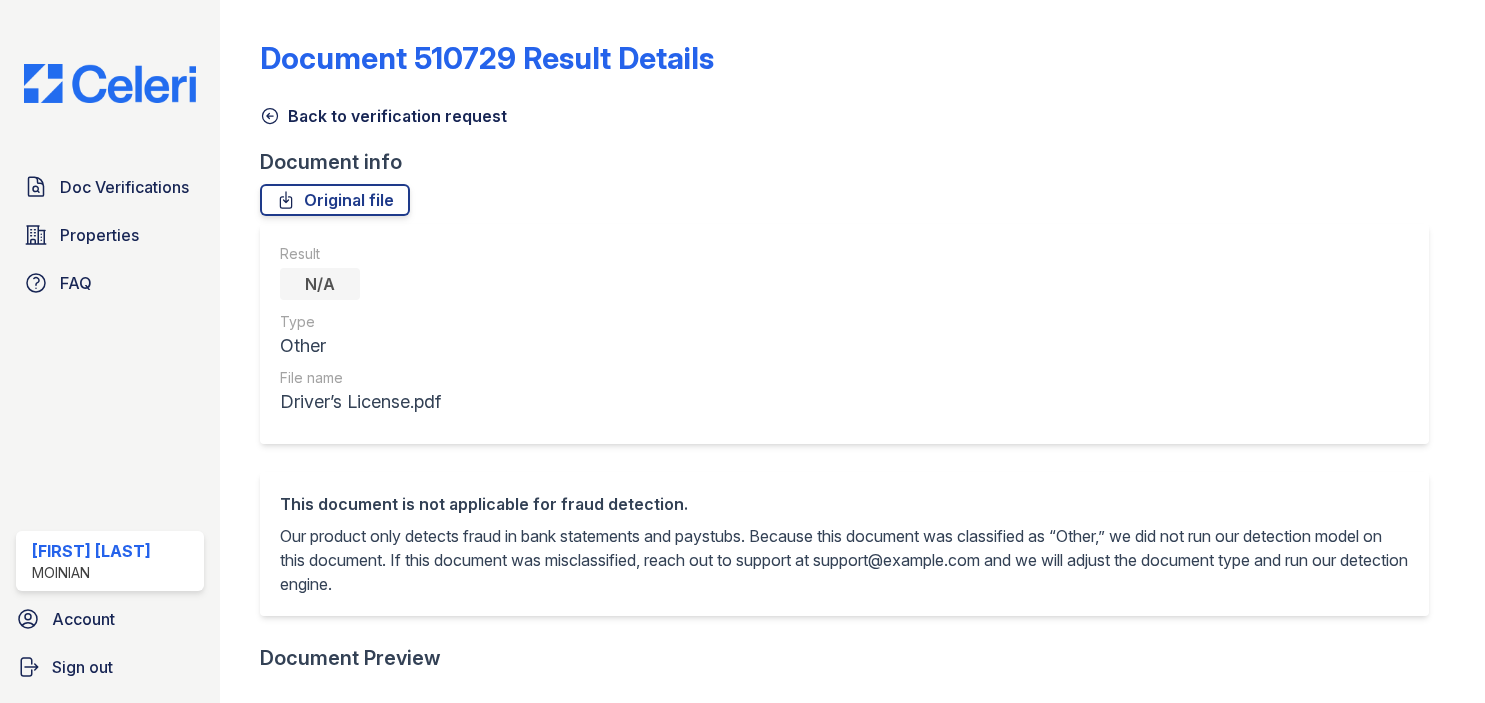 scroll, scrollTop: 0, scrollLeft: 0, axis: both 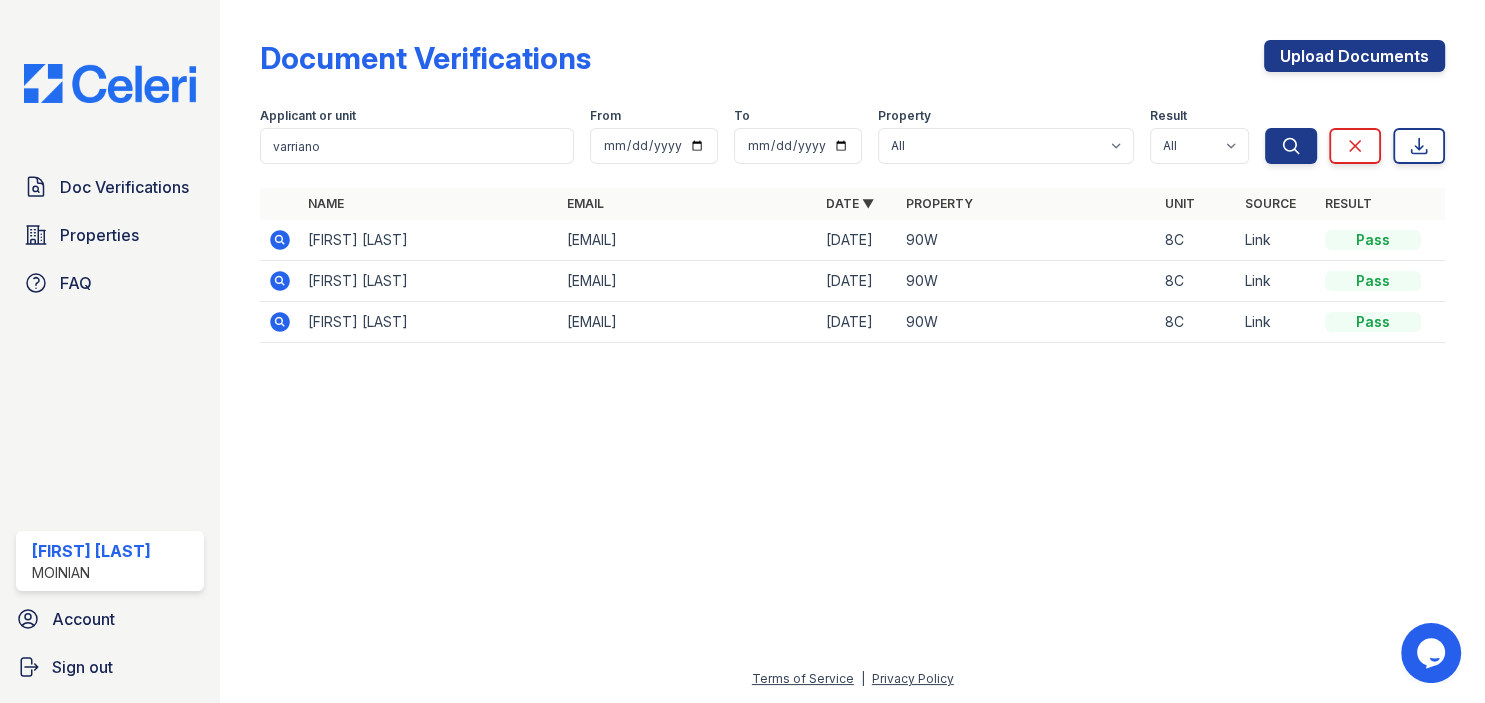 click 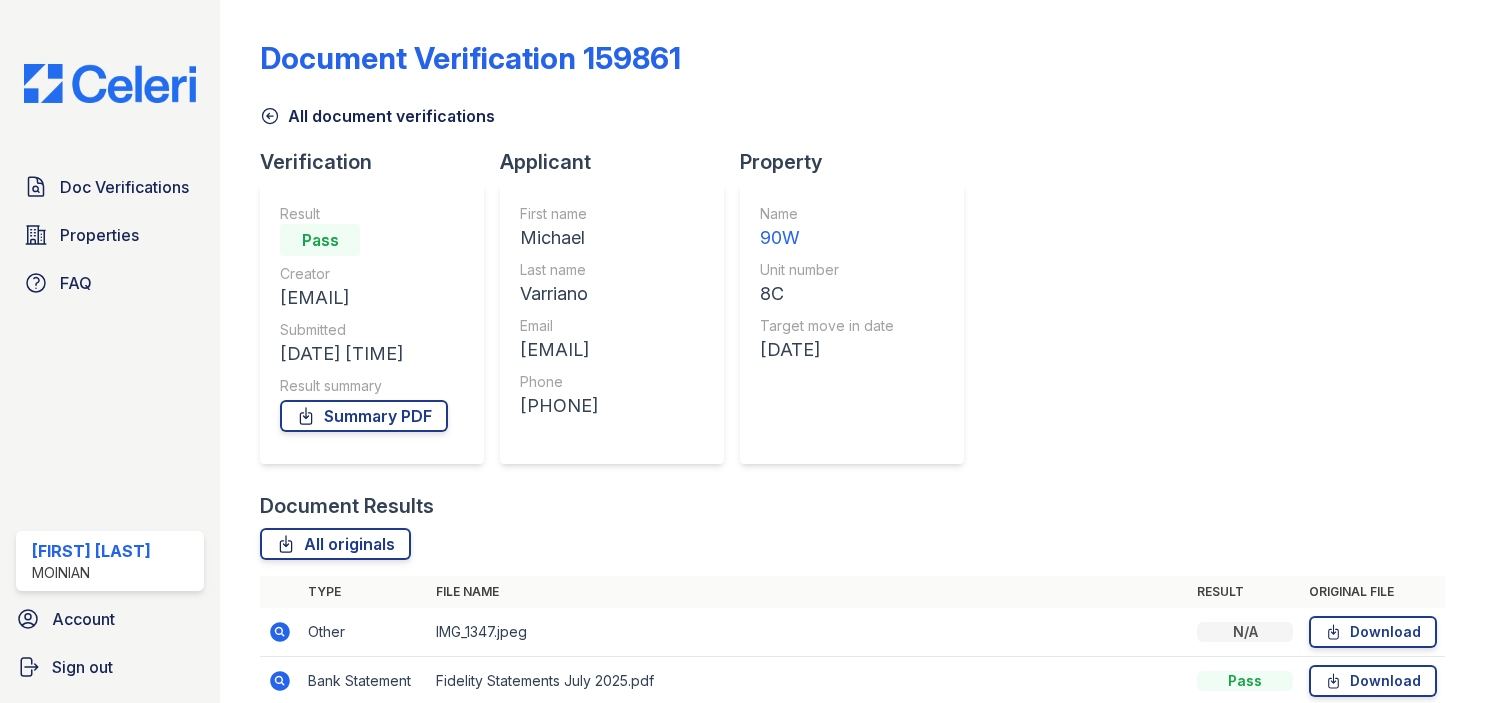 scroll, scrollTop: 0, scrollLeft: 0, axis: both 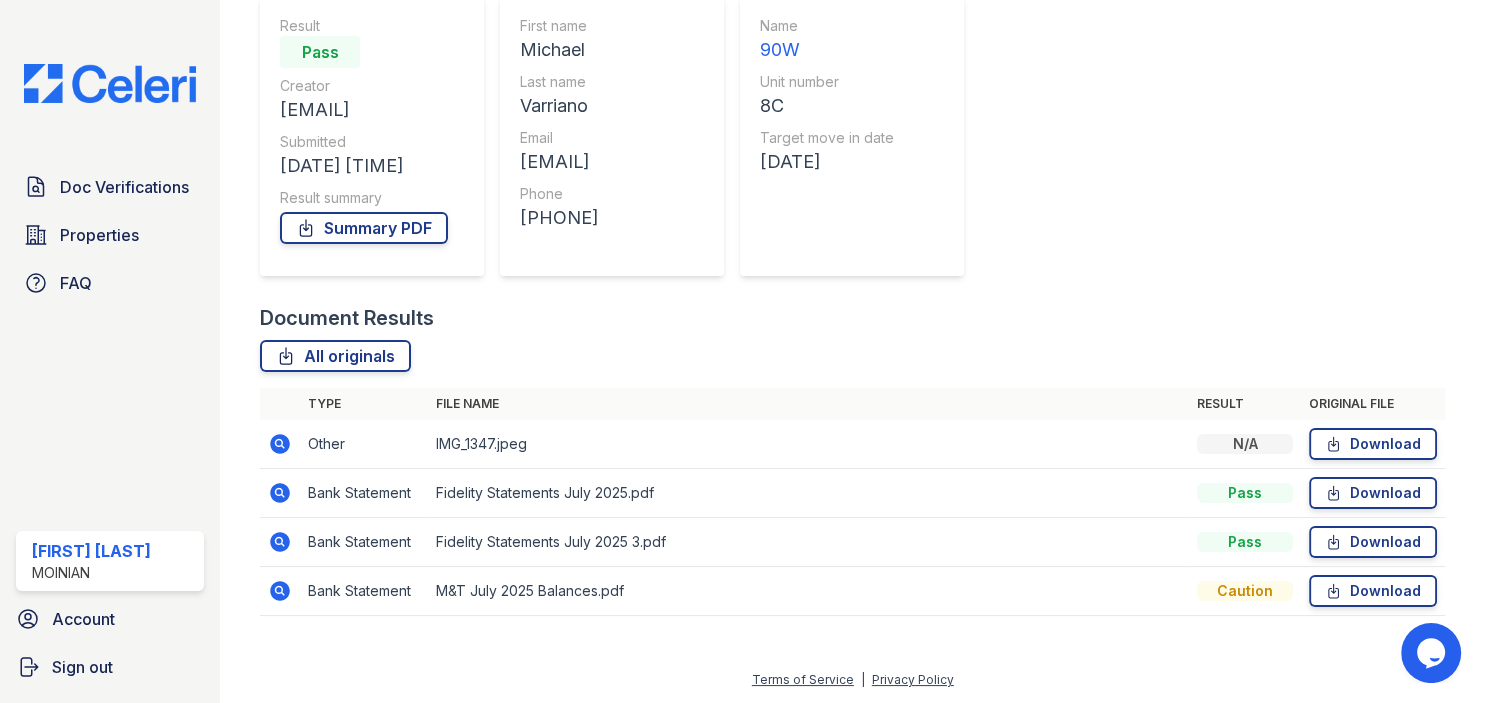 click 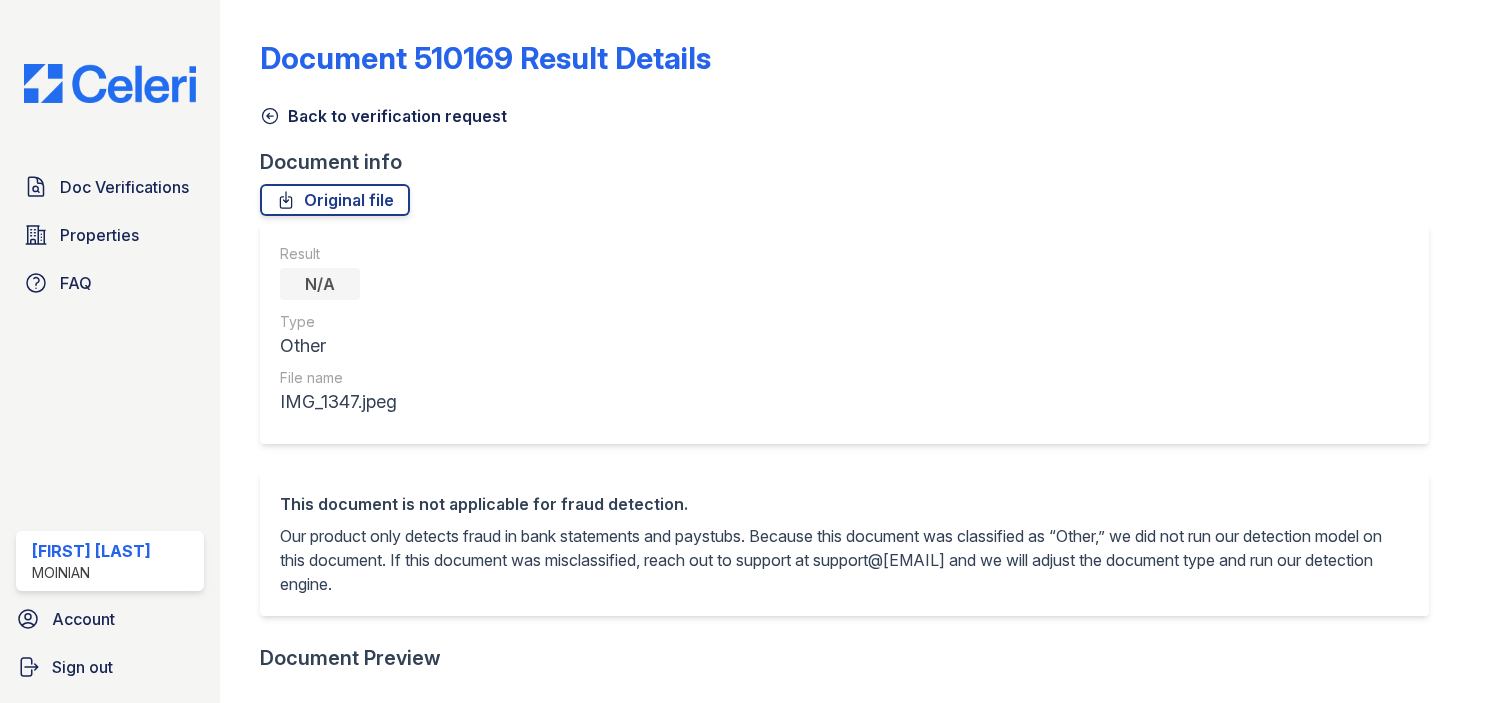 scroll, scrollTop: 0, scrollLeft: 0, axis: both 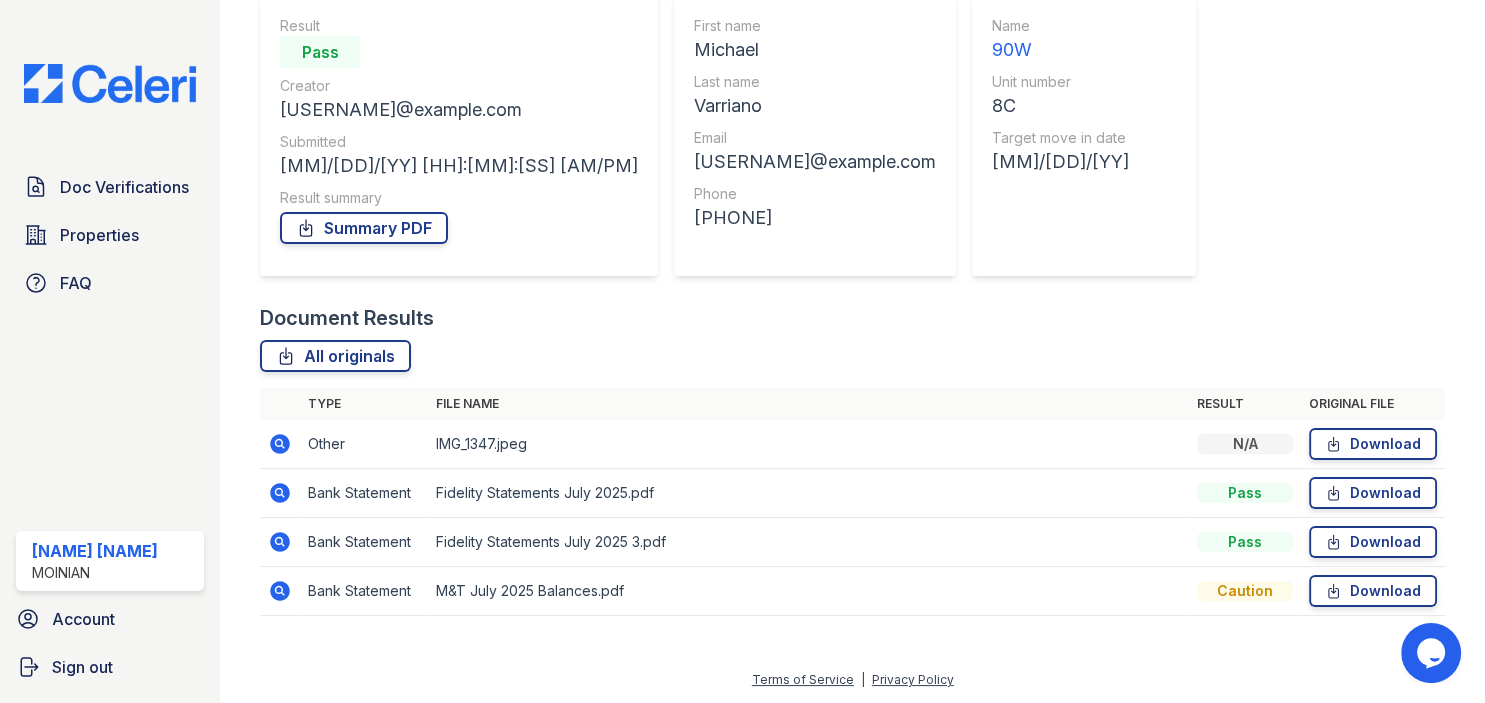 click at bounding box center (280, 493) 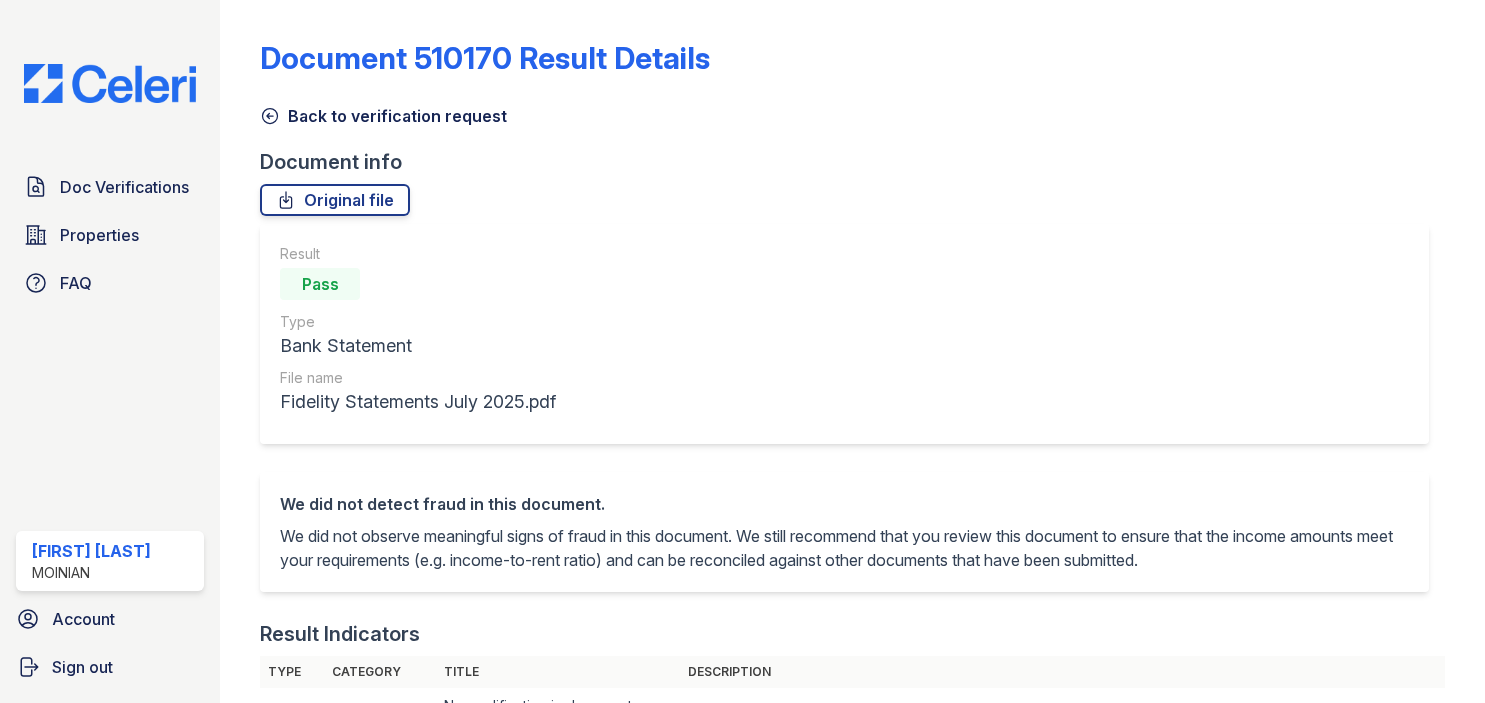 scroll, scrollTop: 0, scrollLeft: 0, axis: both 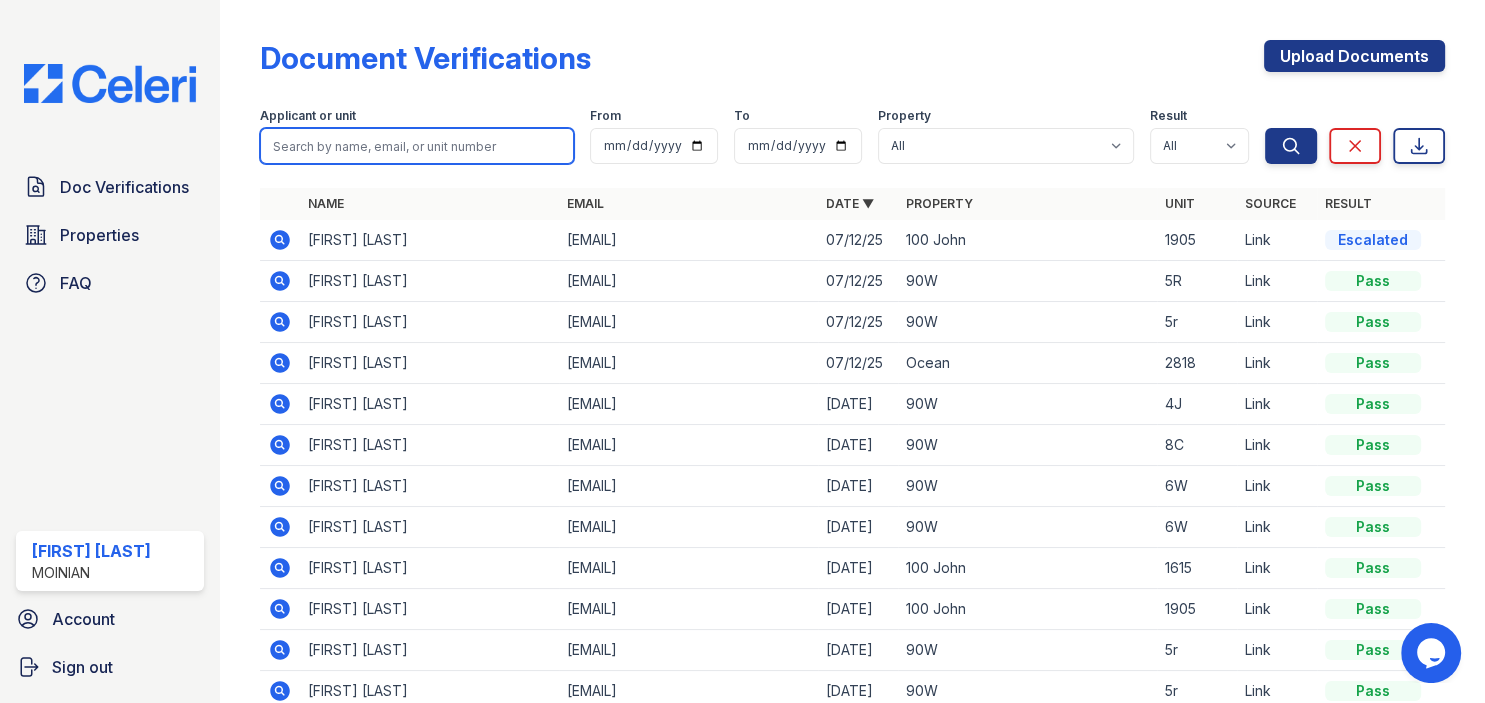 click at bounding box center (417, 146) 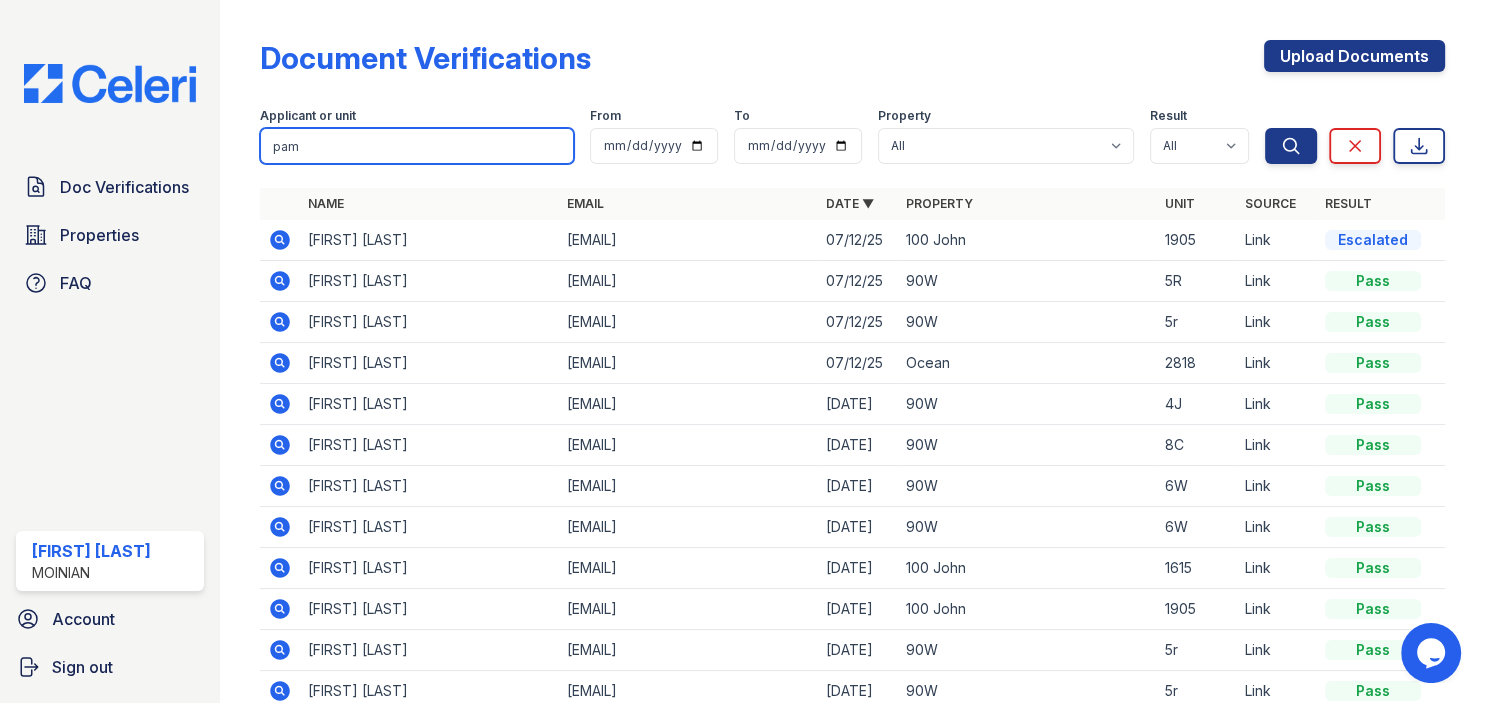 type on "pam" 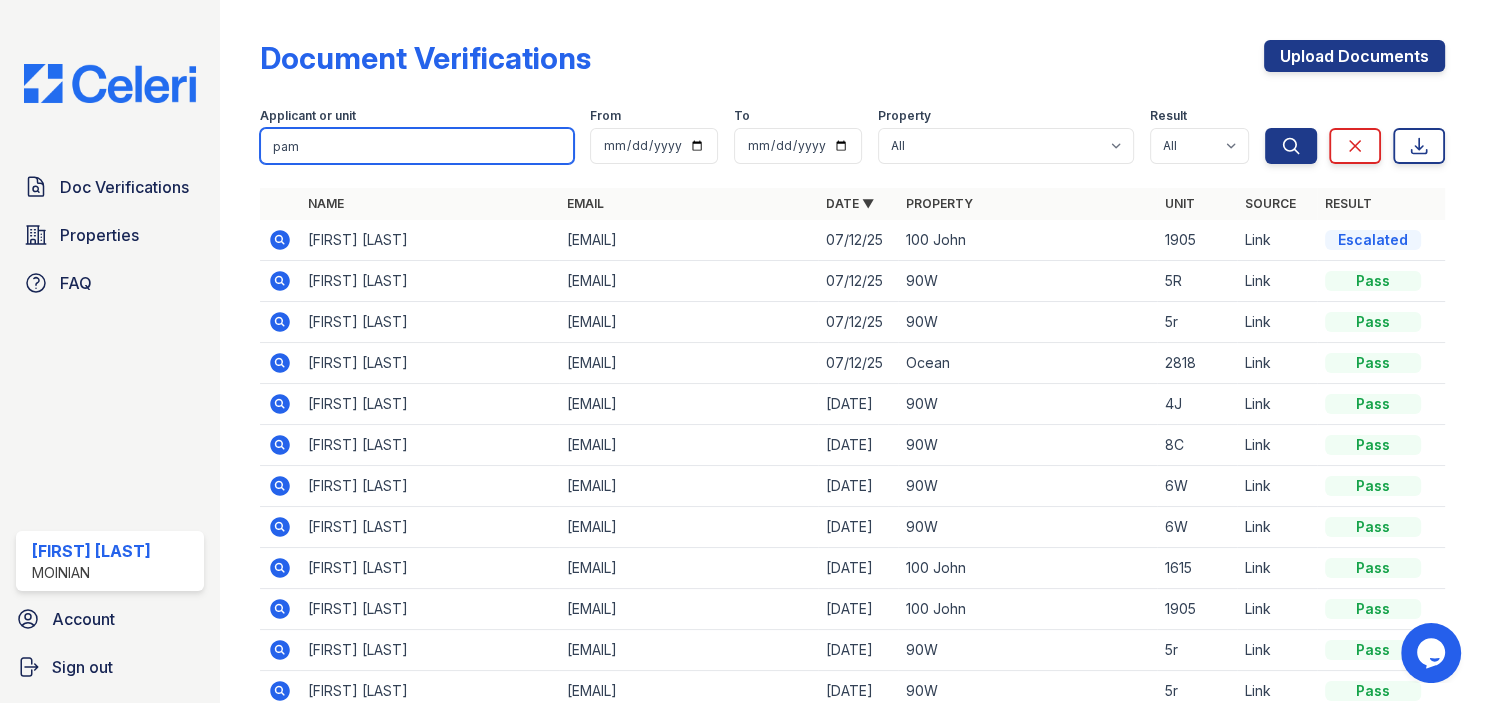 click on "Search" at bounding box center (1291, 146) 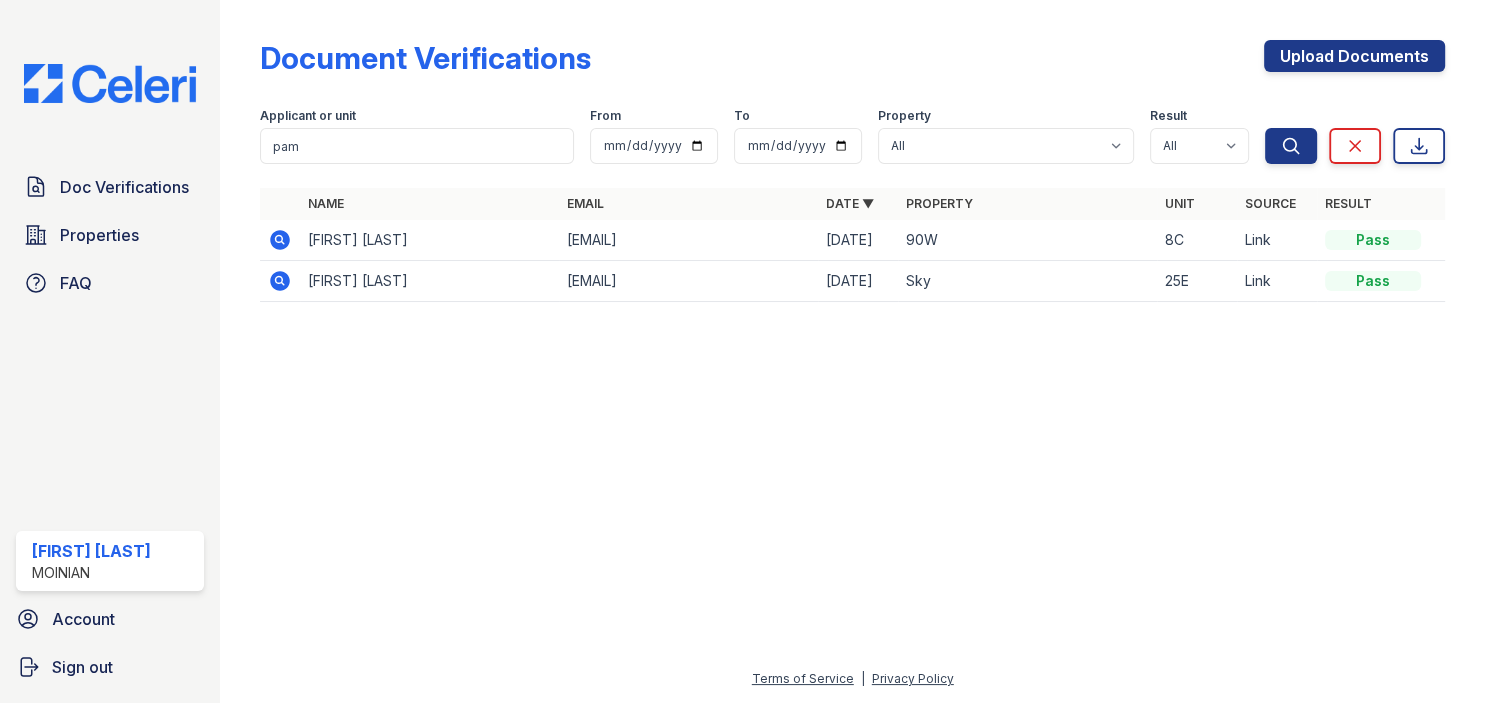 click 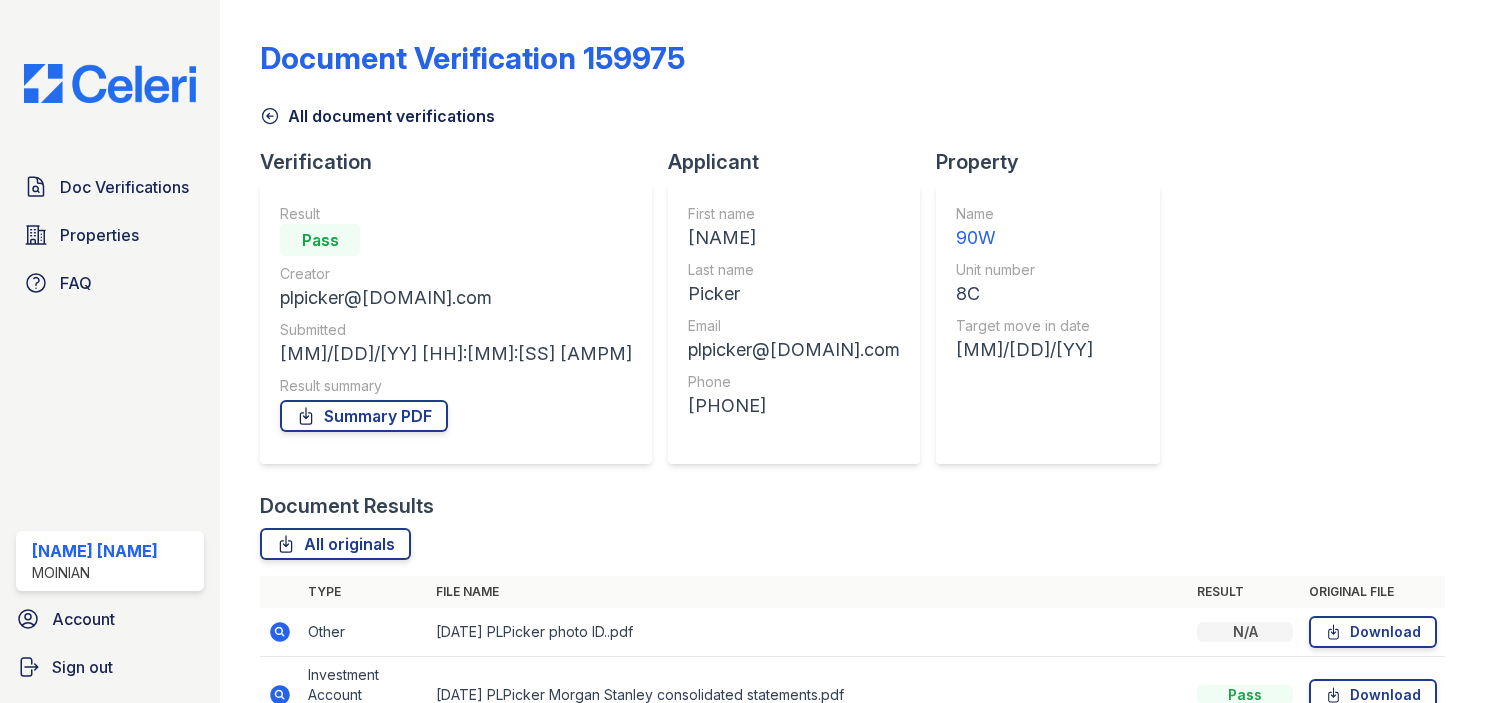 scroll, scrollTop: 0, scrollLeft: 0, axis: both 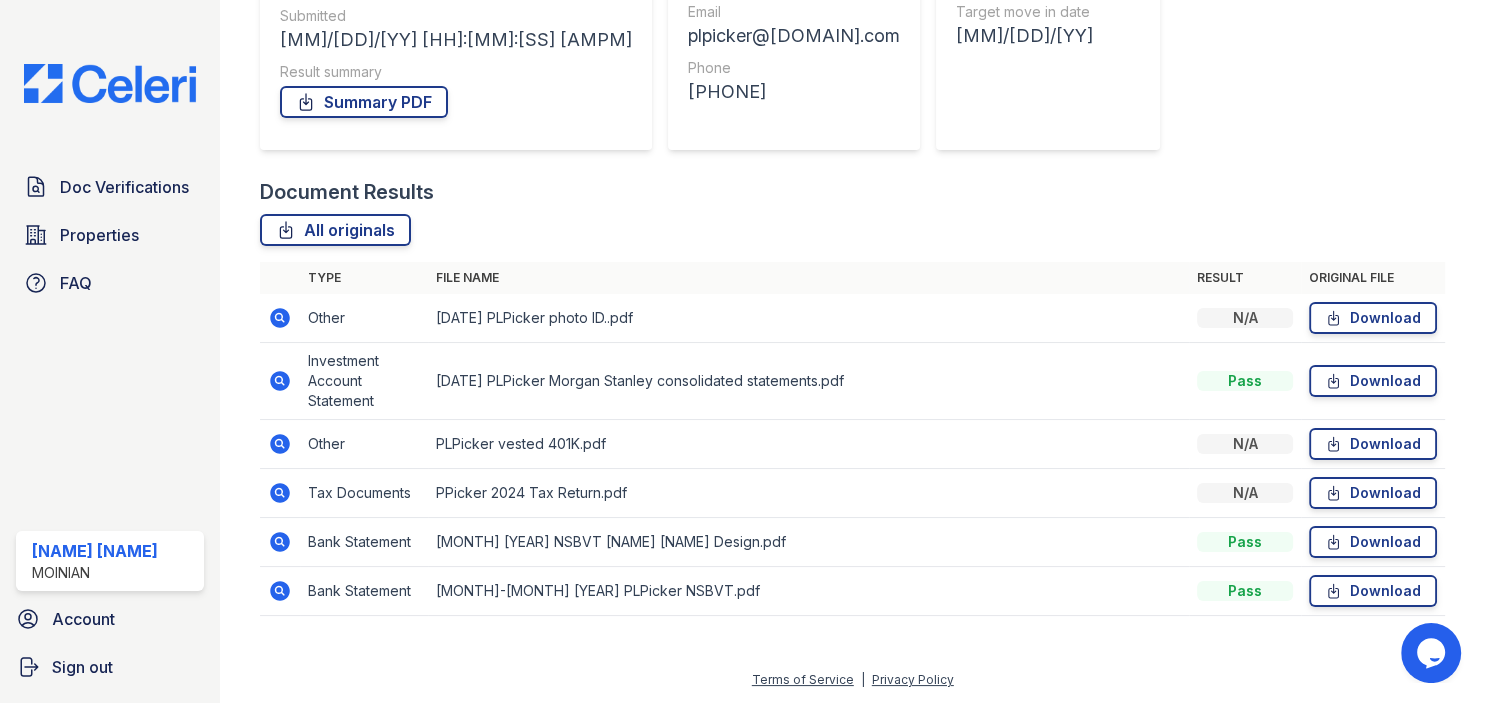 click 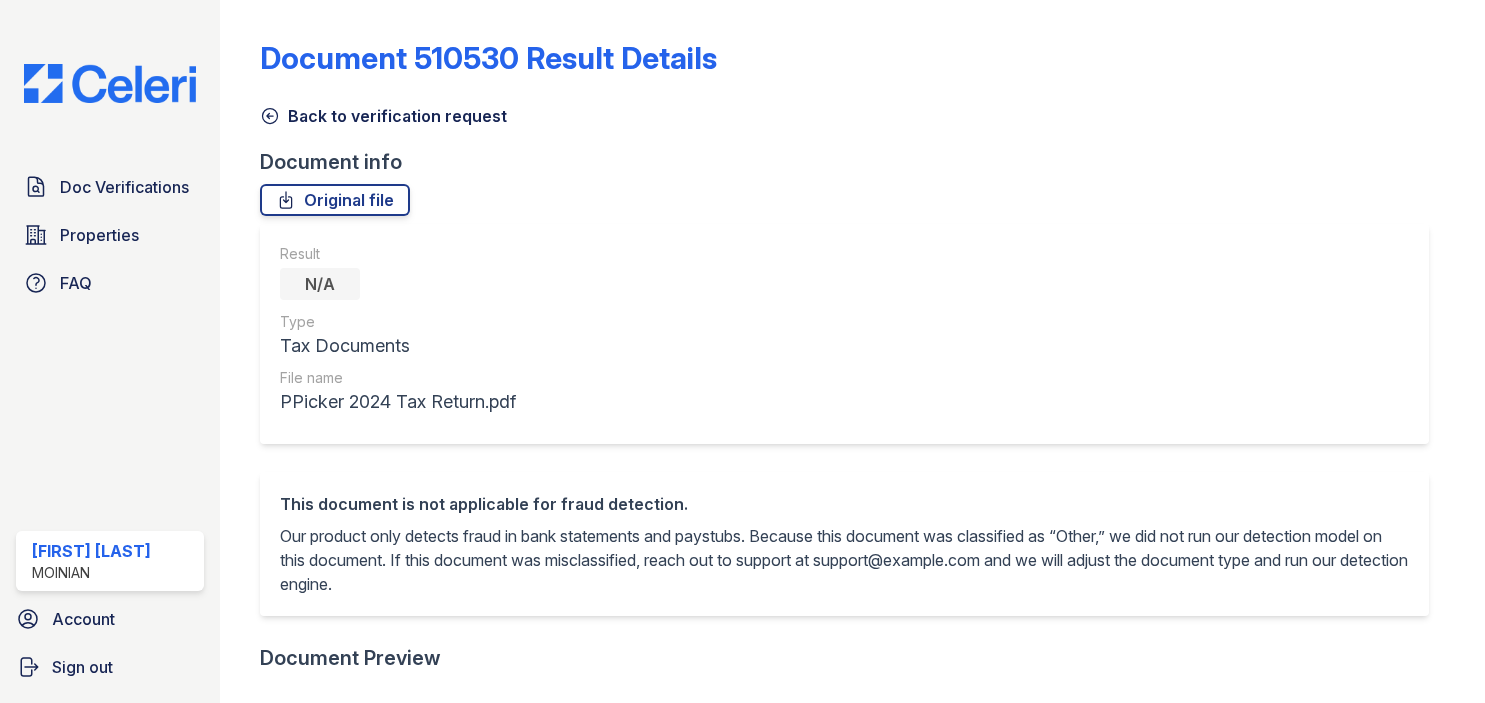scroll, scrollTop: 0, scrollLeft: 0, axis: both 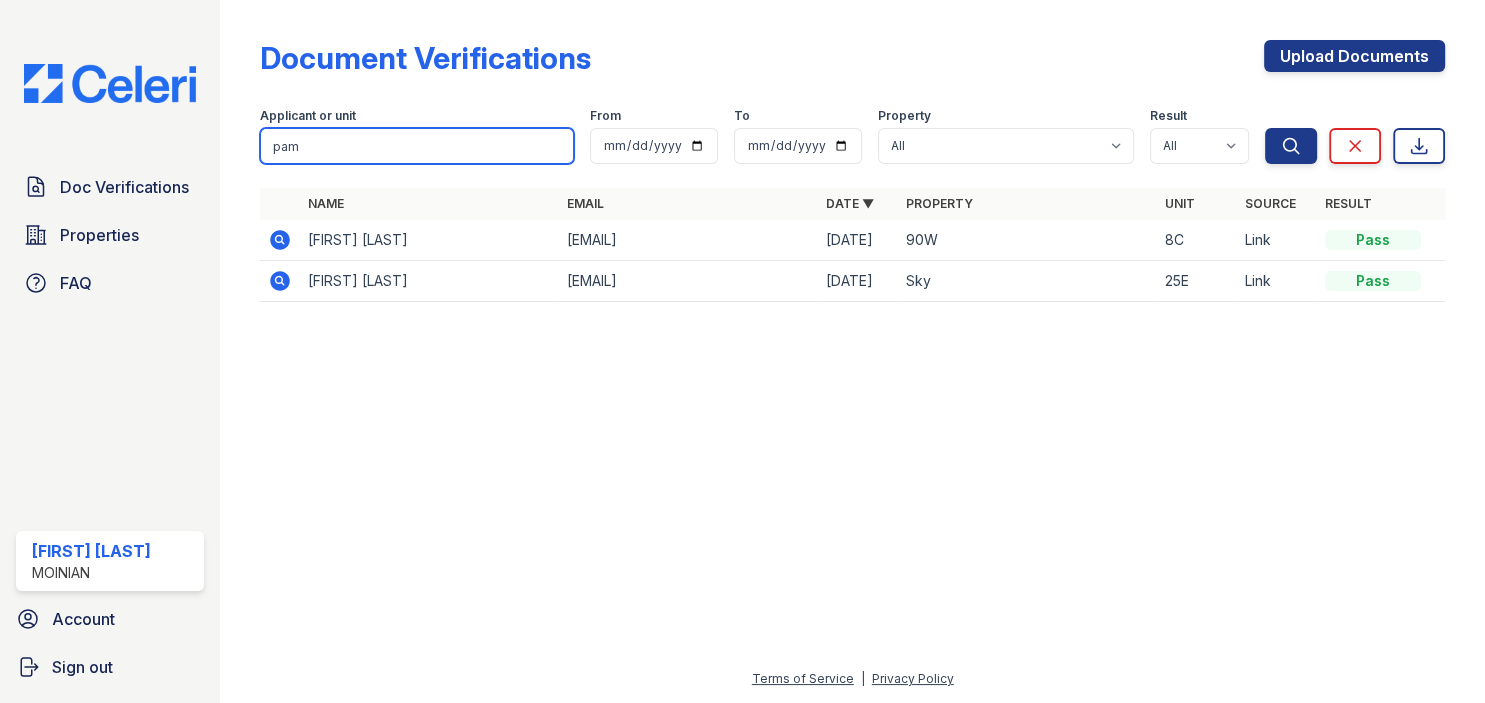 click on "pam" at bounding box center (417, 146) 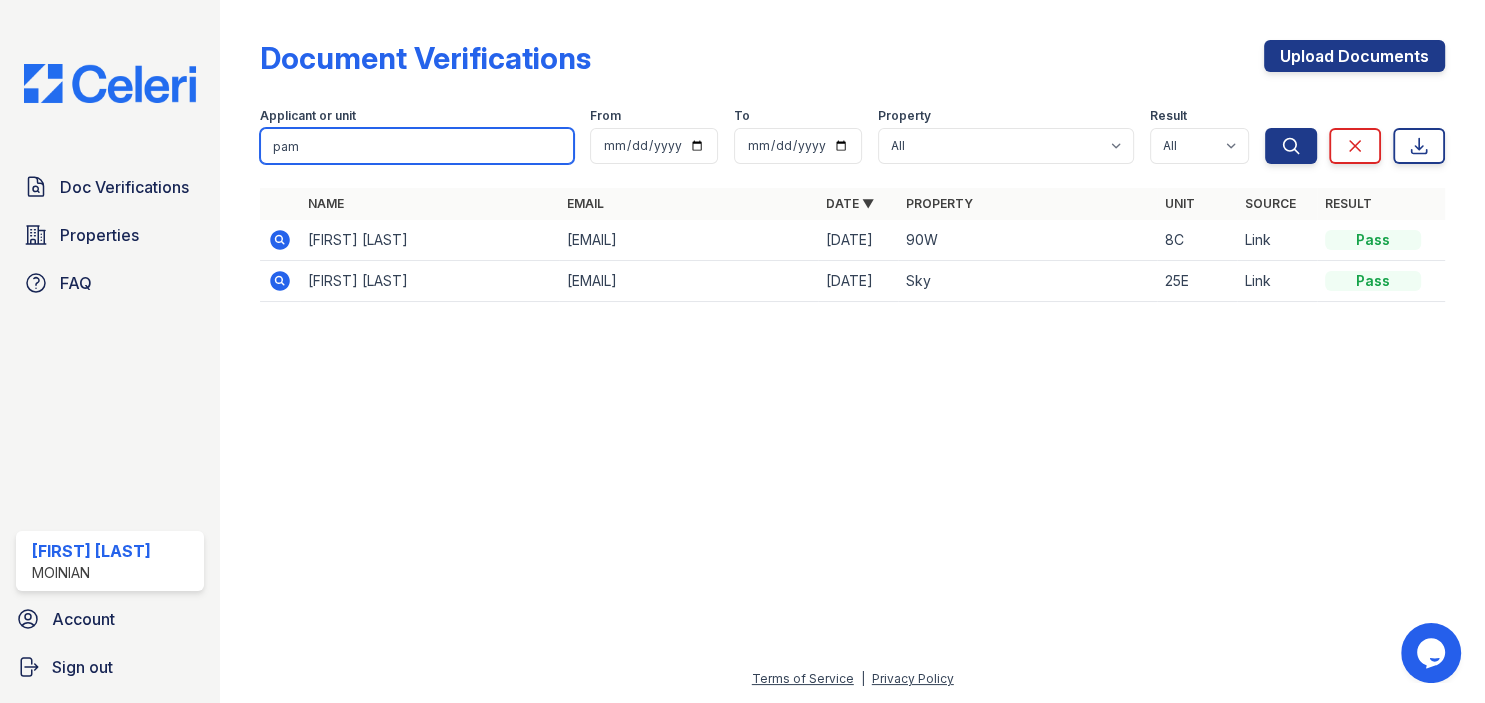 scroll, scrollTop: 0, scrollLeft: 0, axis: both 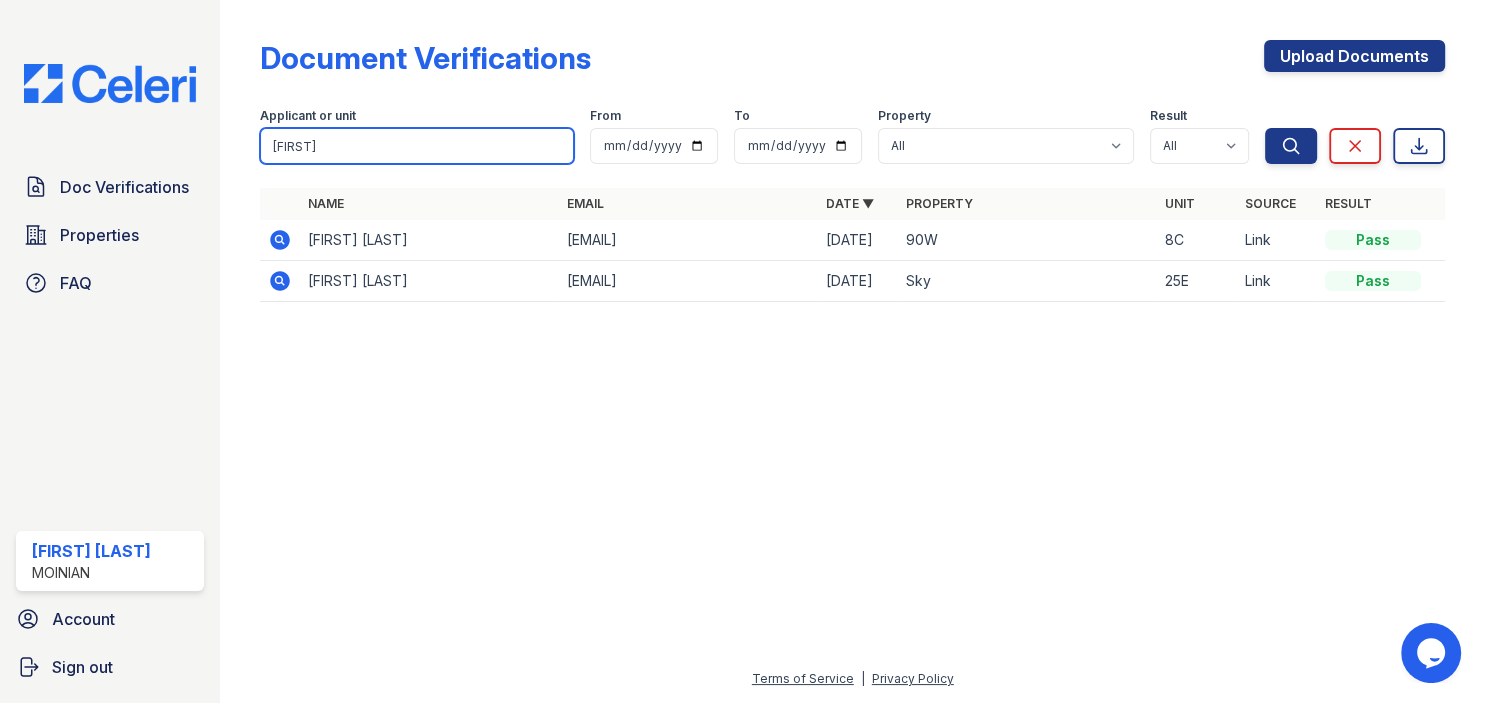 type on "bryce" 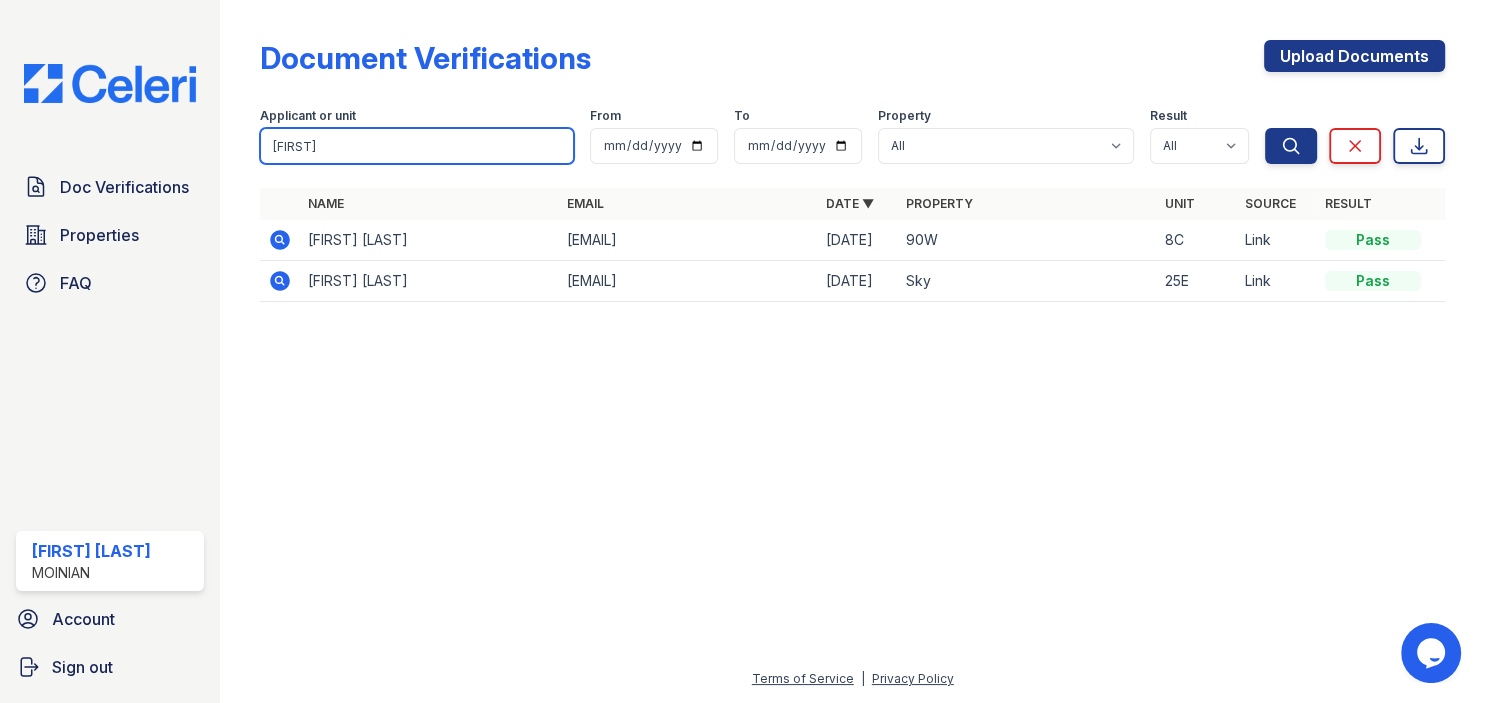 click on "Search" at bounding box center [1291, 146] 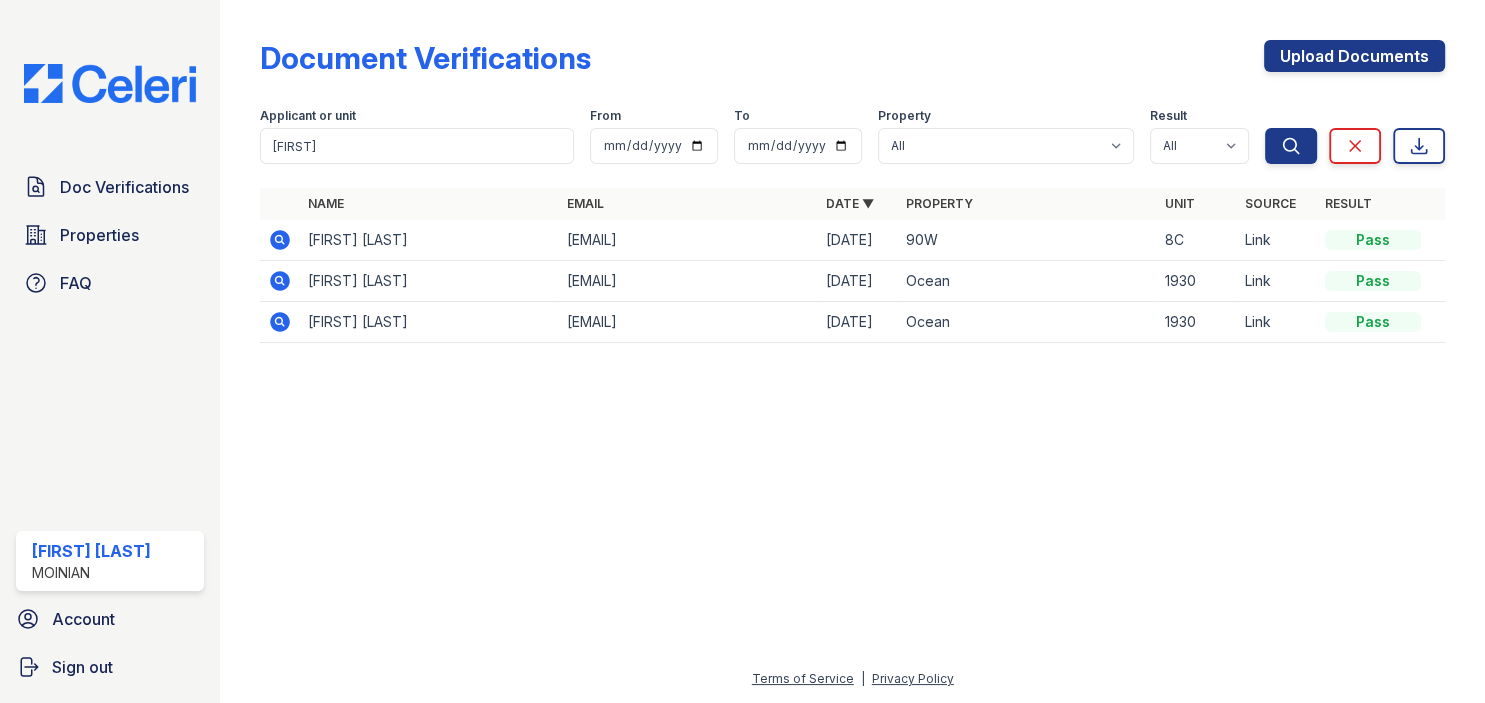 click 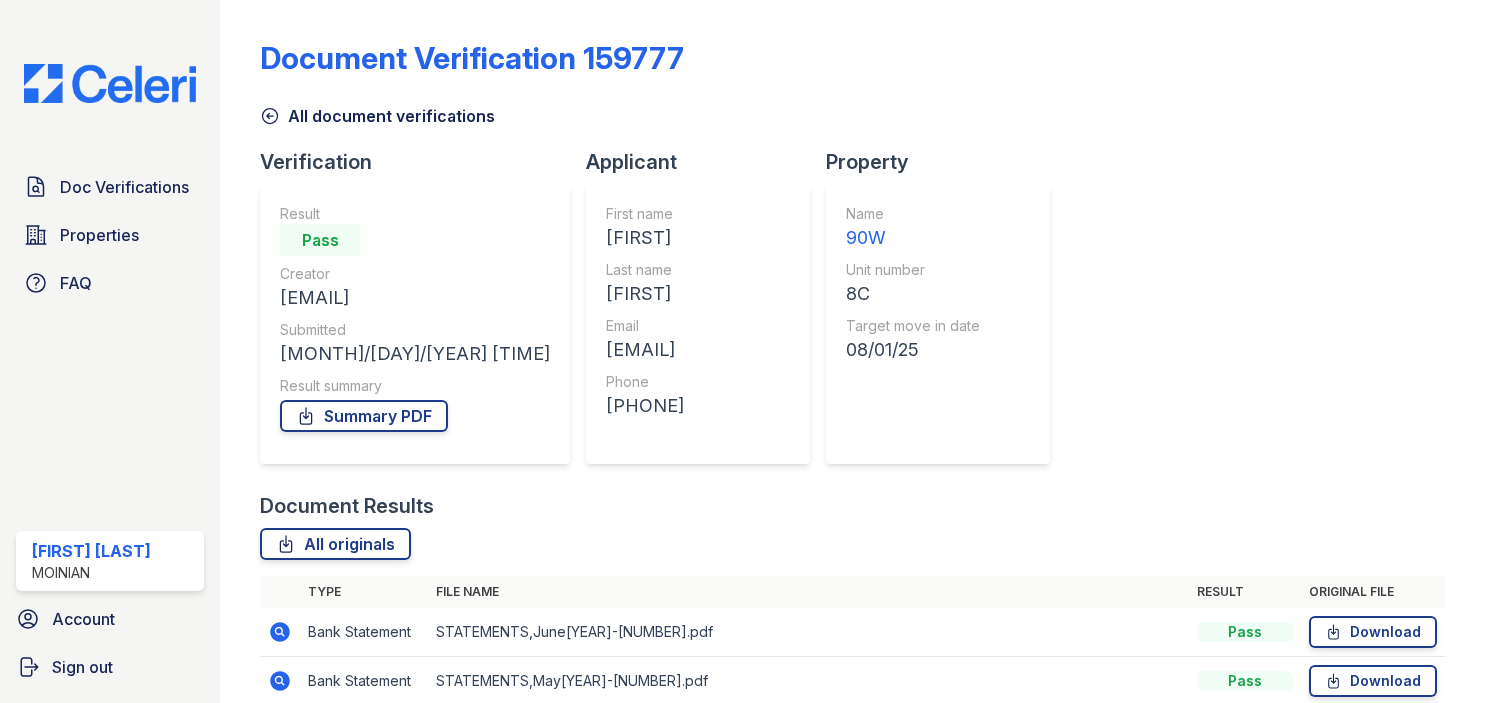 scroll, scrollTop: 0, scrollLeft: 0, axis: both 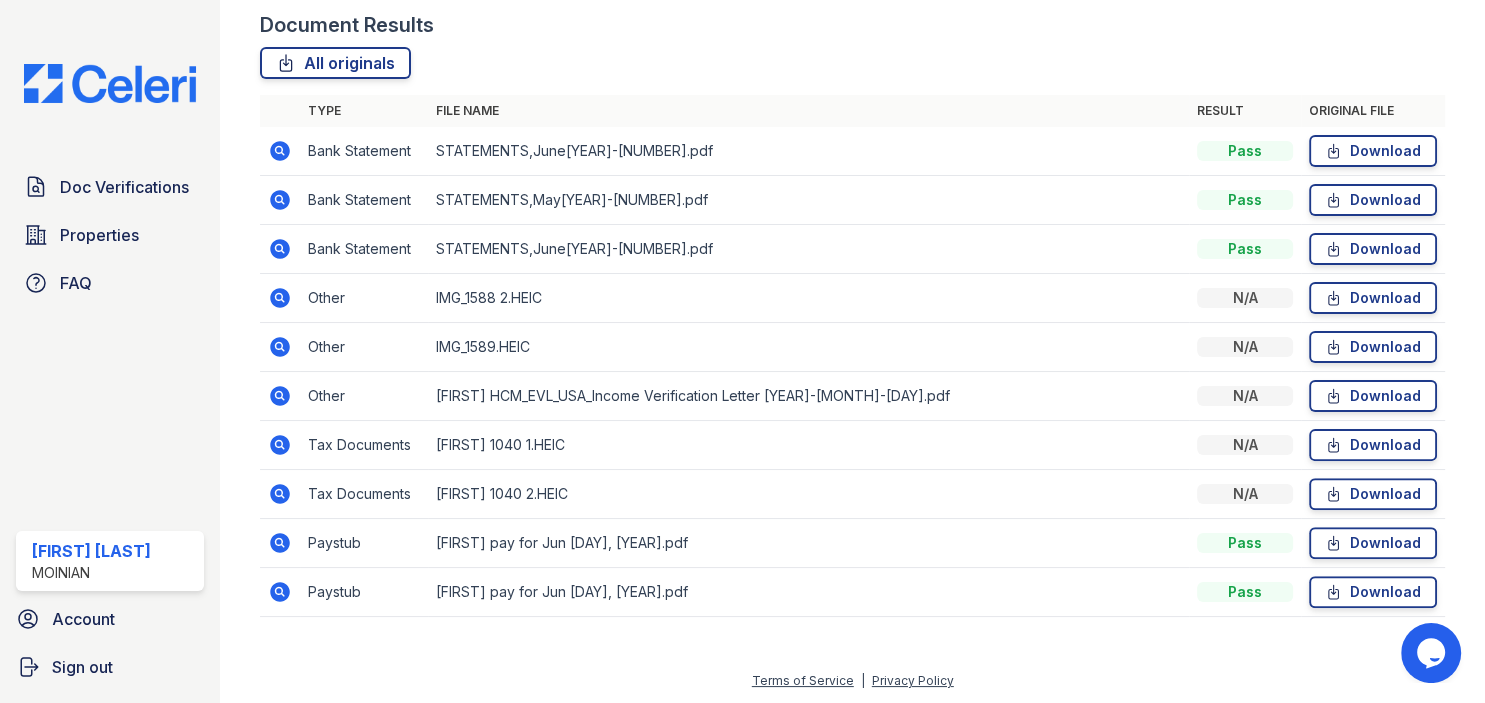 click 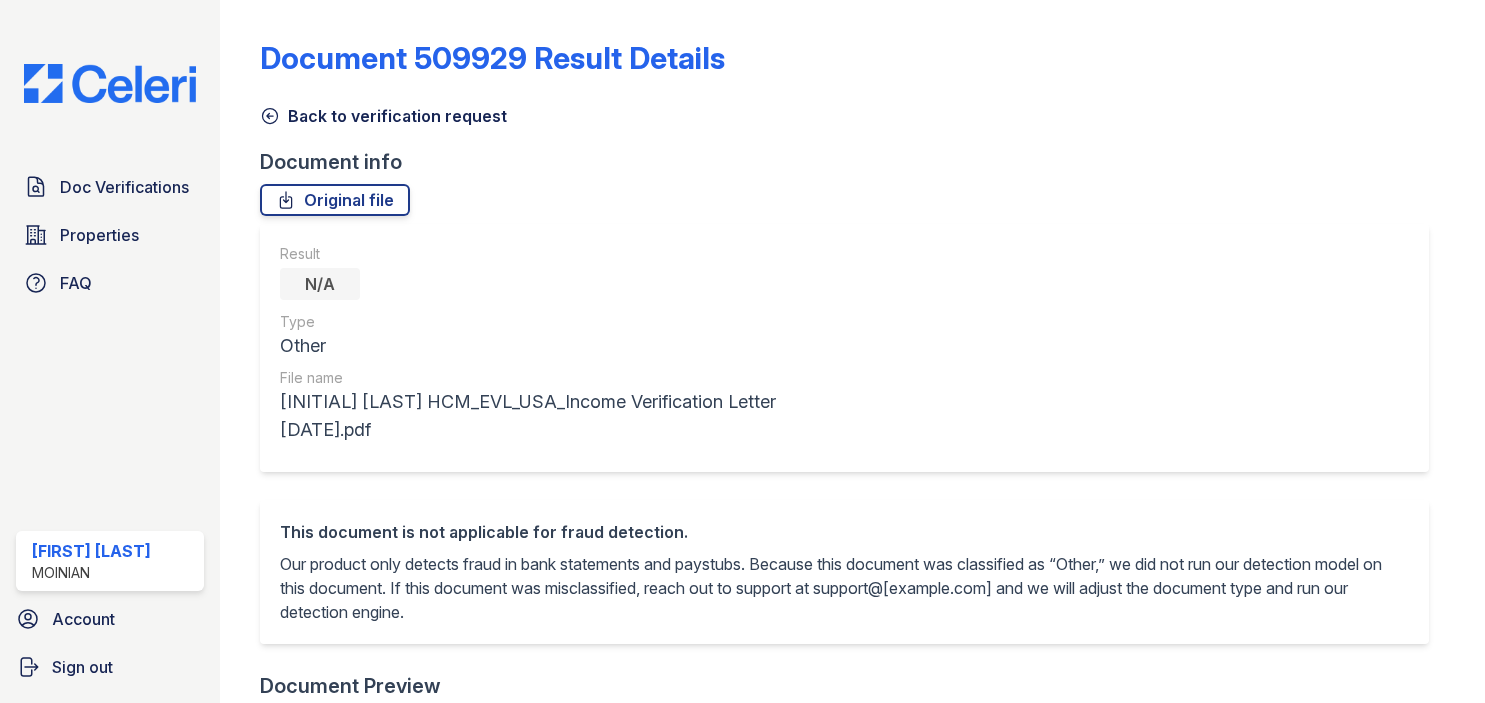 scroll, scrollTop: 0, scrollLeft: 0, axis: both 